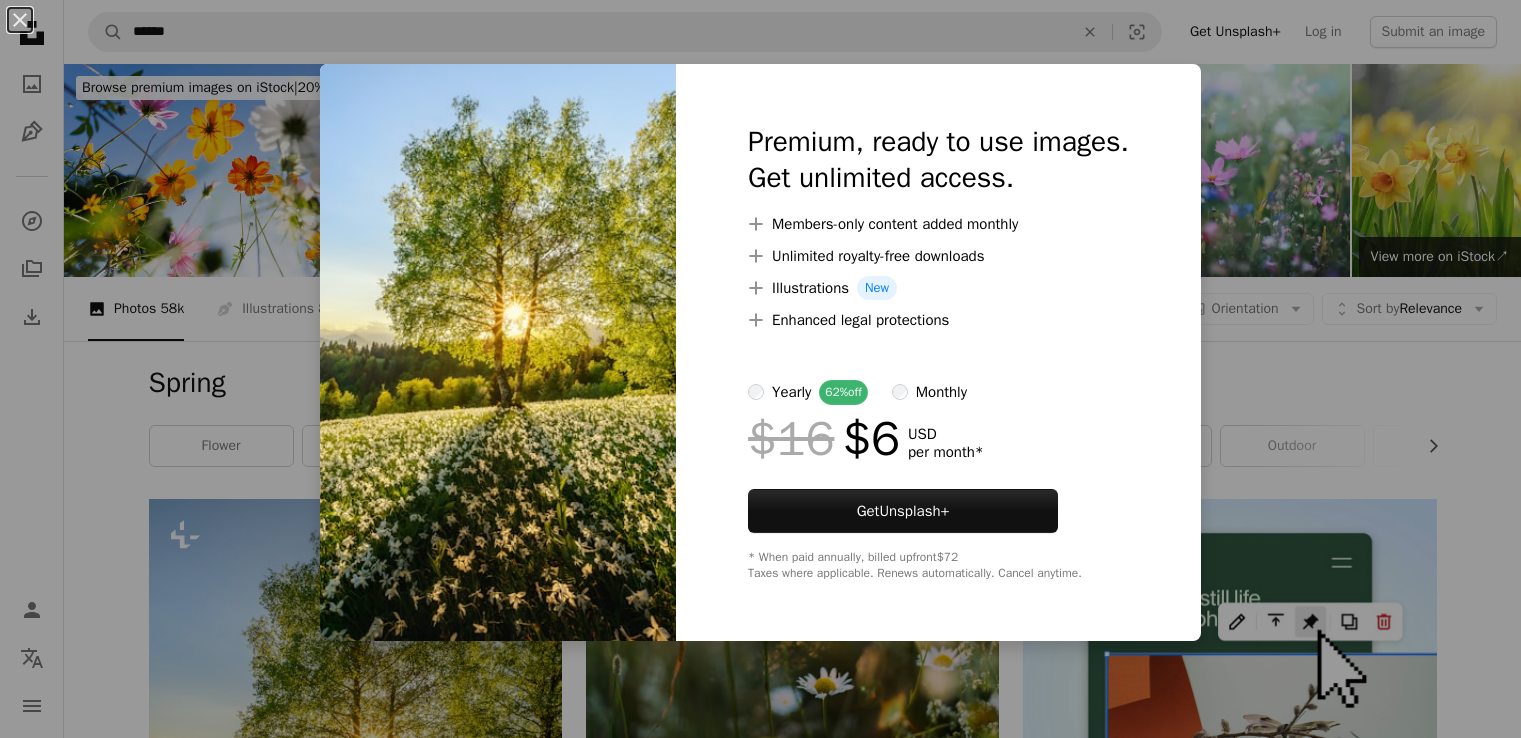 scroll, scrollTop: 400, scrollLeft: 0, axis: vertical 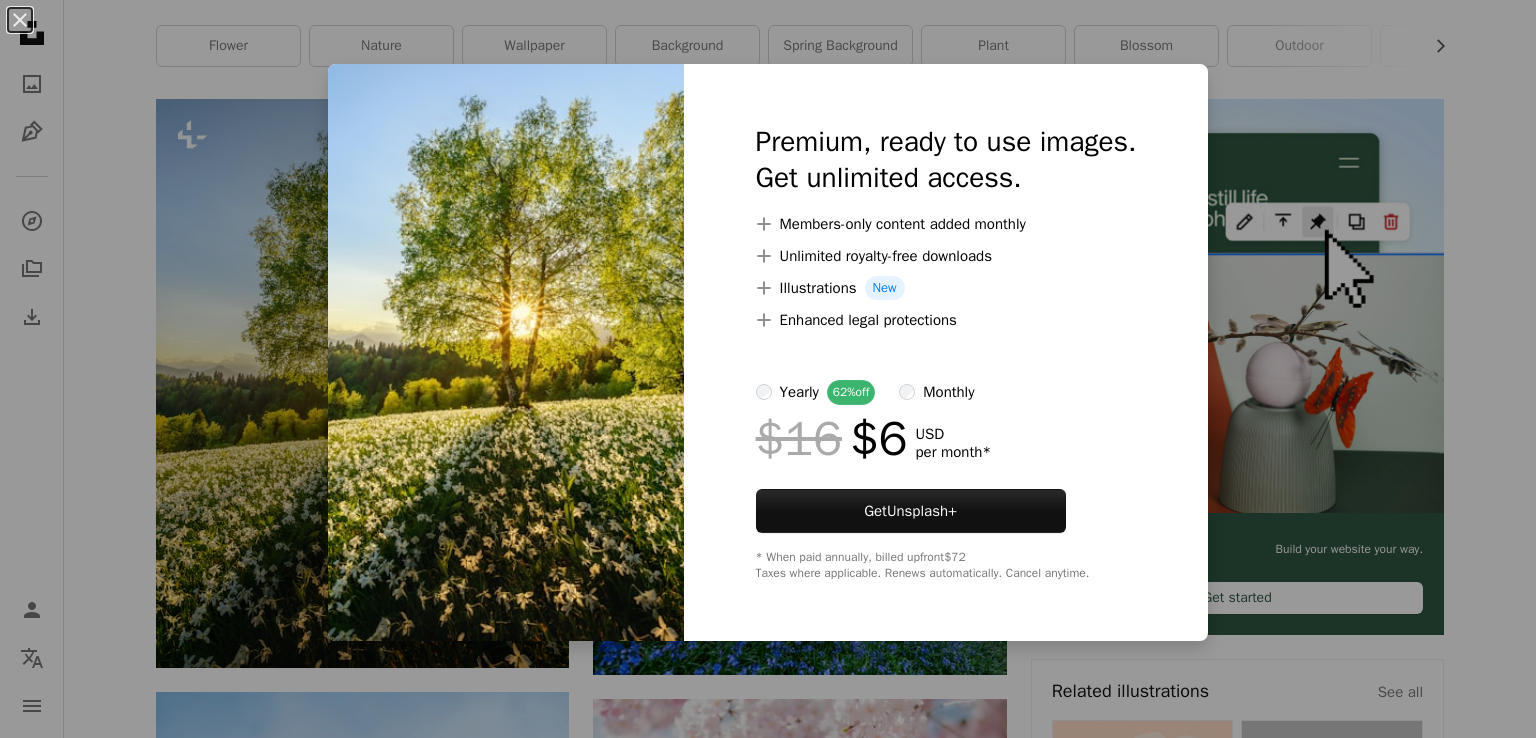 click on "An X shape Premium, ready to use images. Get unlimited access. A plus sign Members-only content added monthly A plus sign Unlimited royalty-free downloads A plus sign Illustrations  New A plus sign Enhanced legal protections yearly 62%  off monthly $16   $6 USD per month * Get  Unsplash+ * When paid annually, billed upfront  $72 Taxes where applicable. Renews automatically. Cancel anytime." at bounding box center [768, 369] 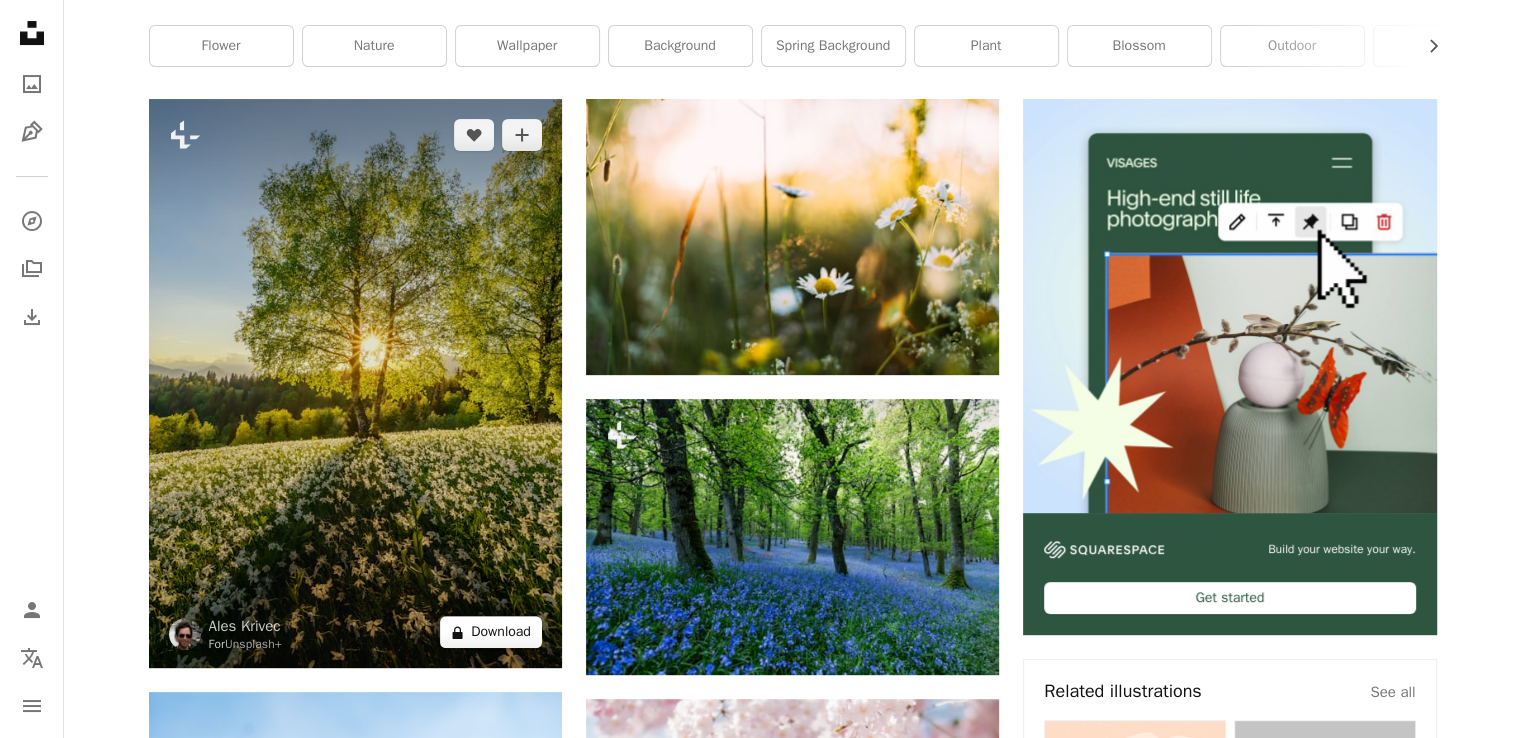 click on "A lock Download" at bounding box center (491, 632) 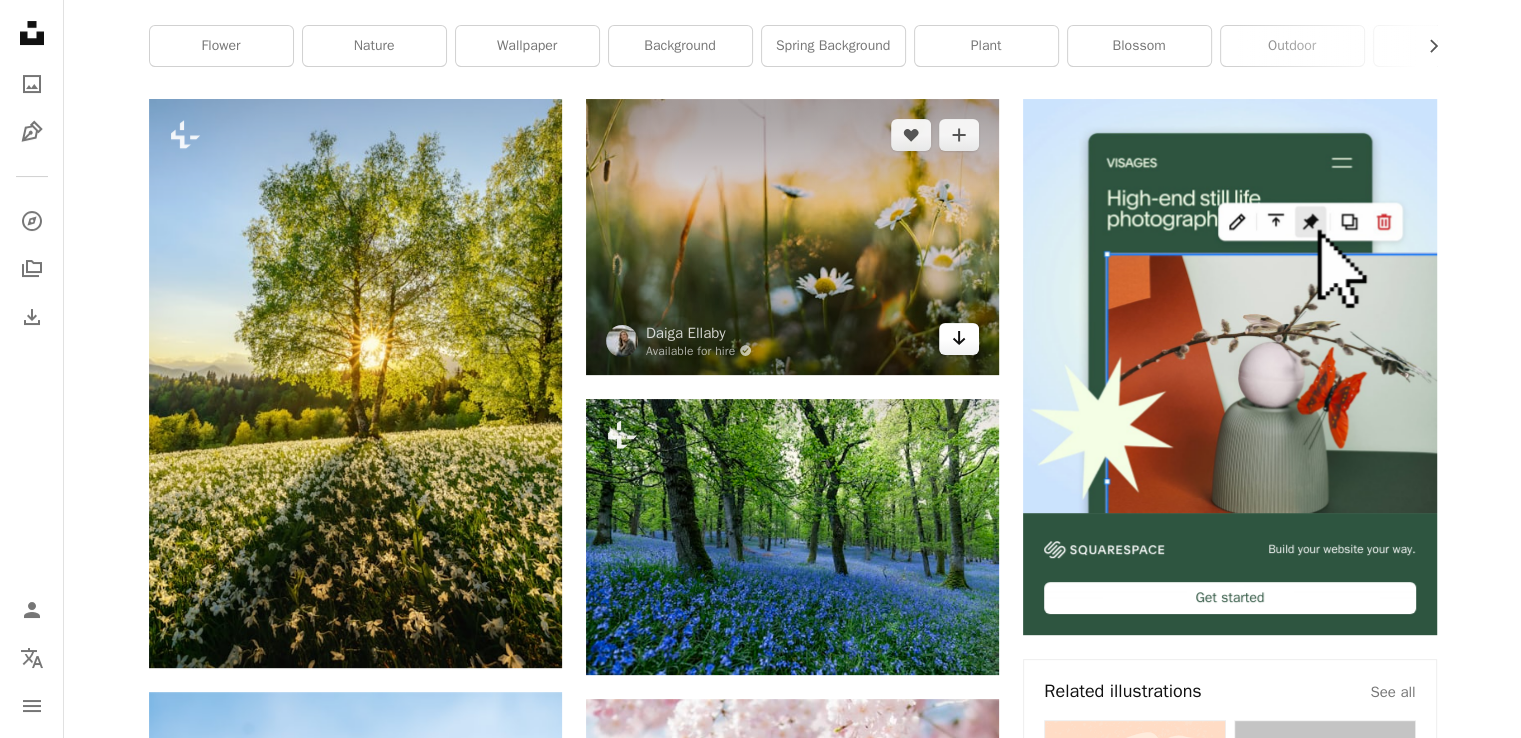 click on "Arrow pointing down" 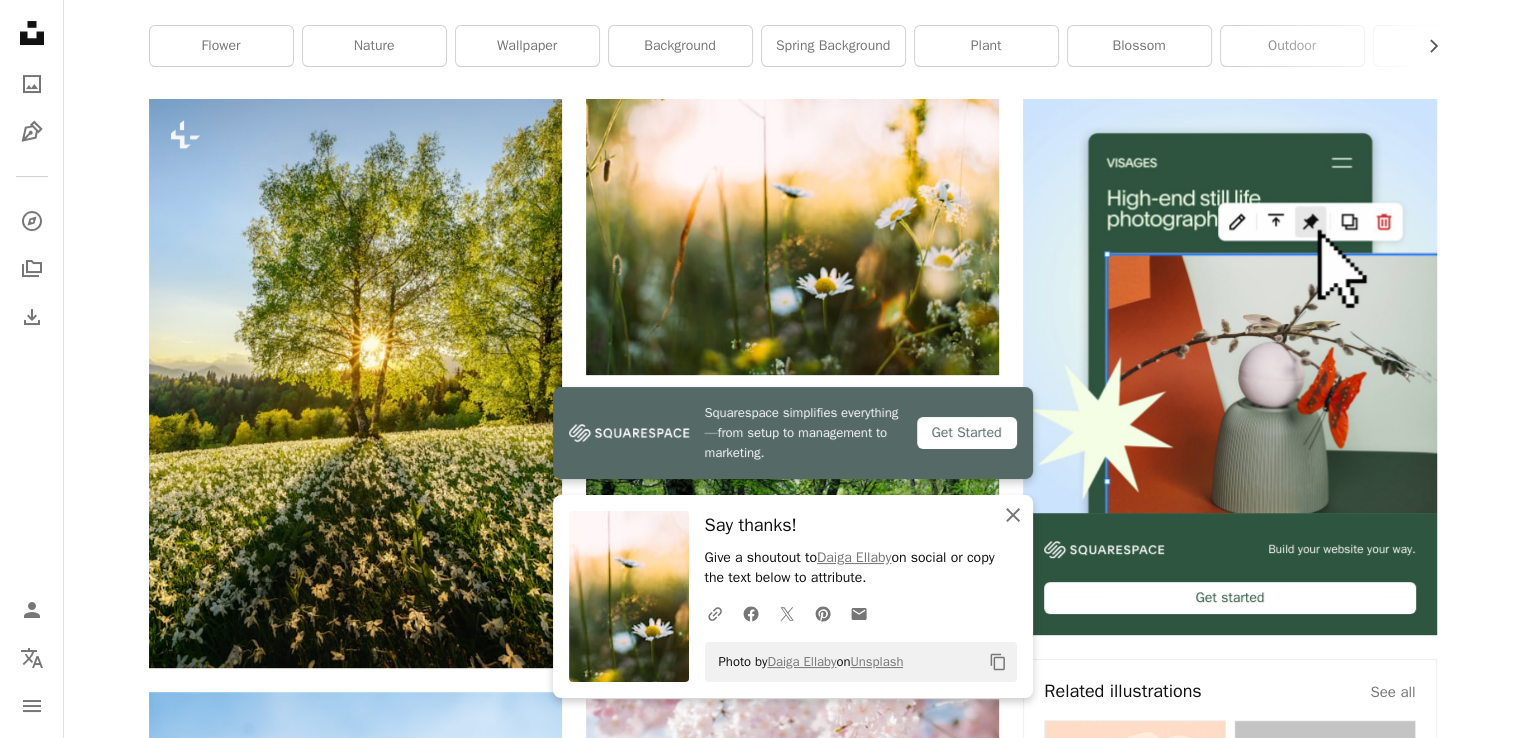 click on "An X shape" 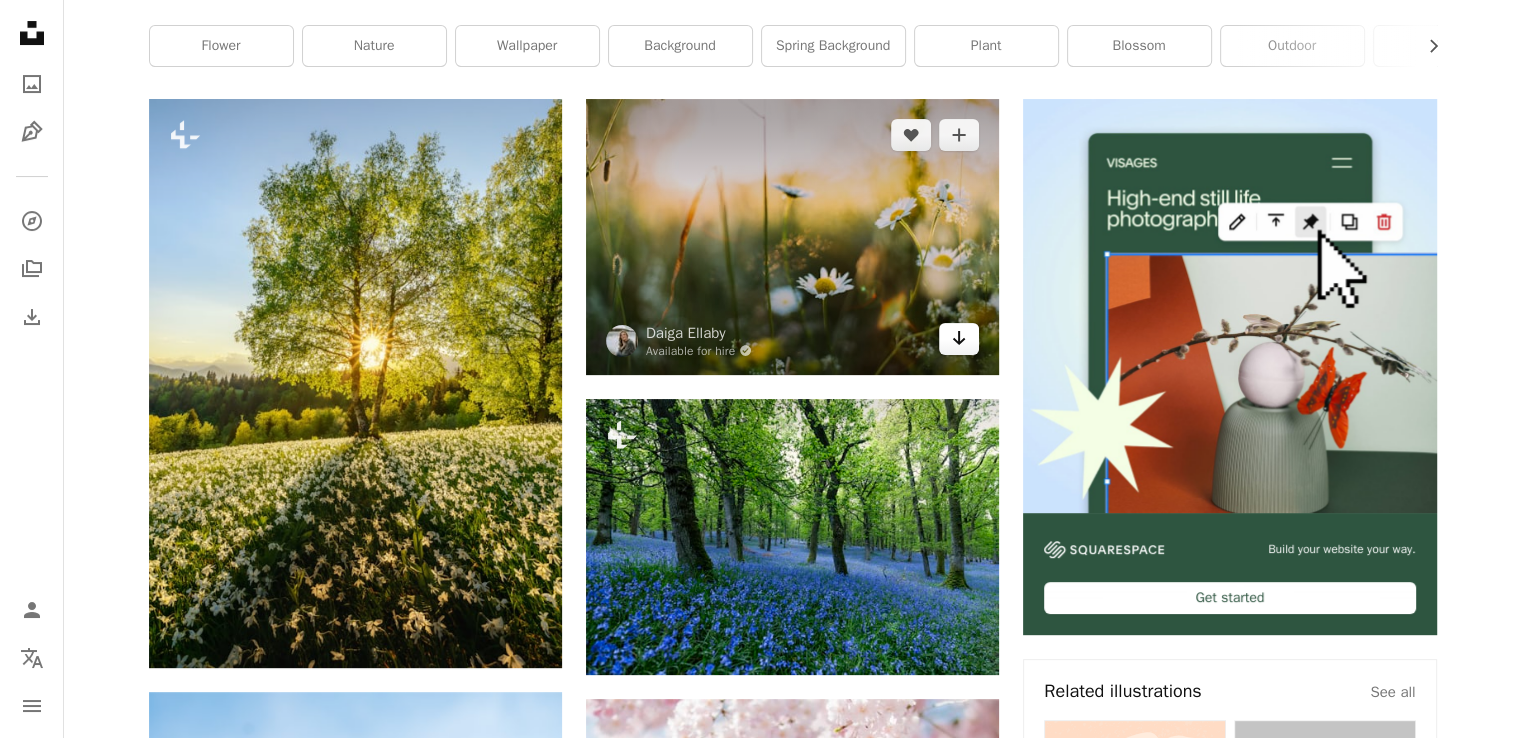 click 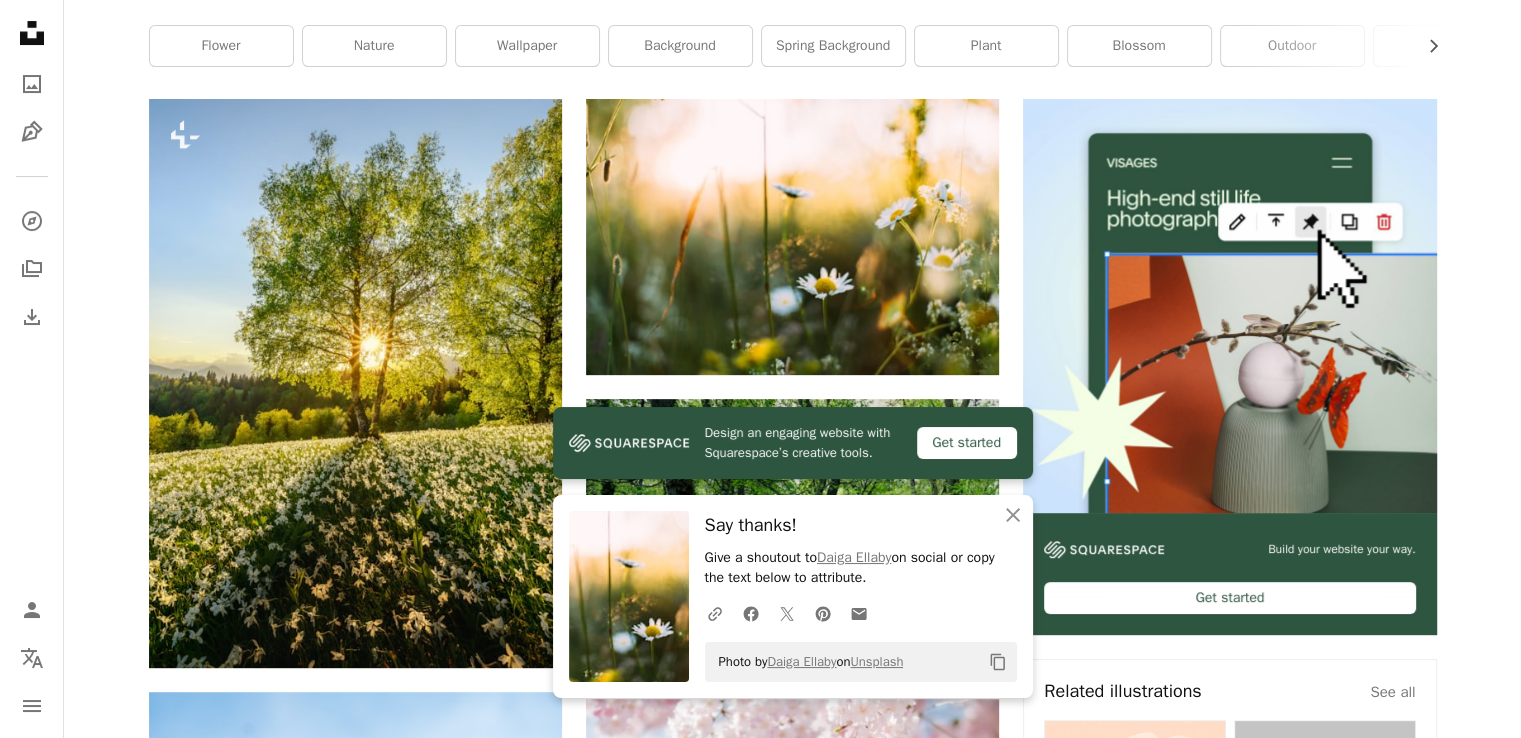 click on "Copy content" 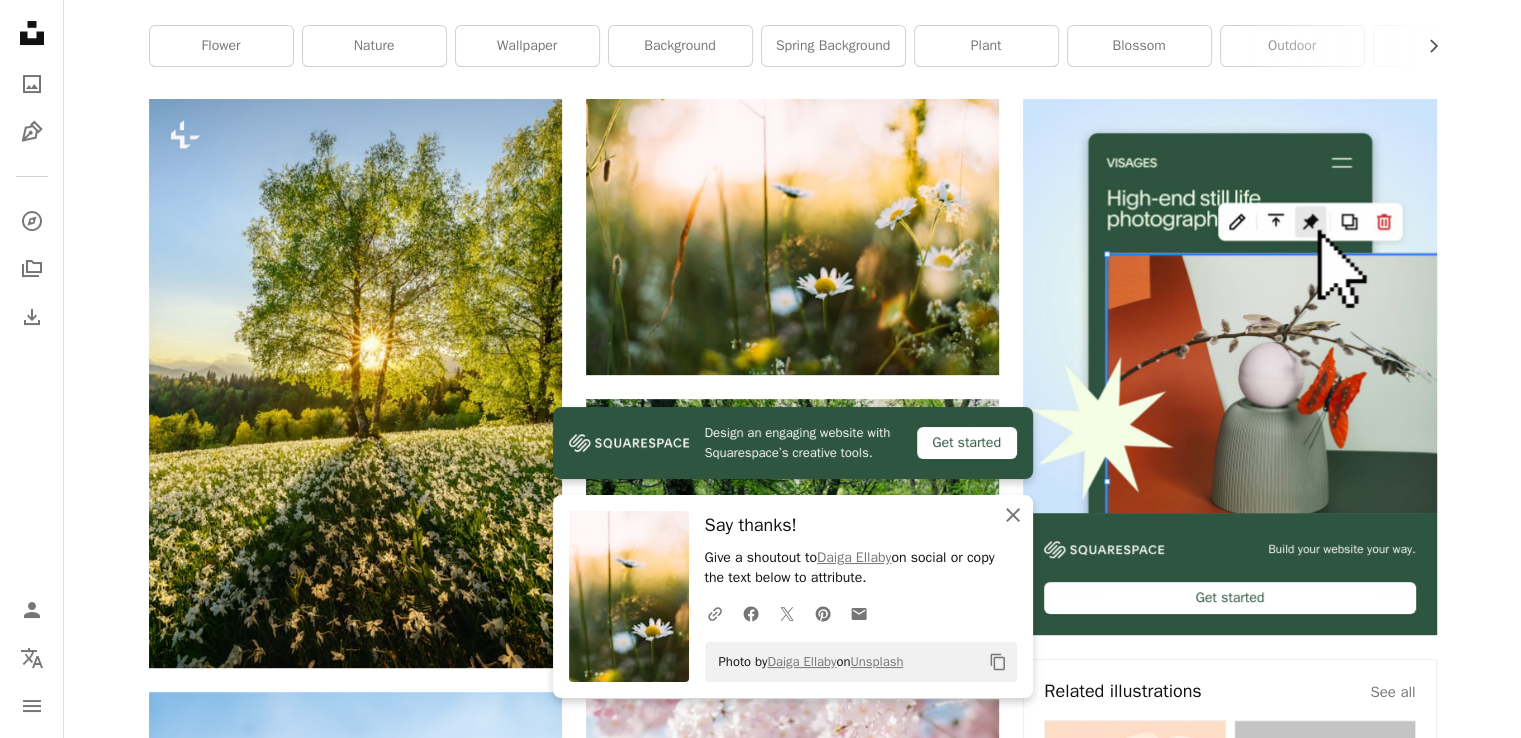 click on "An X shape" 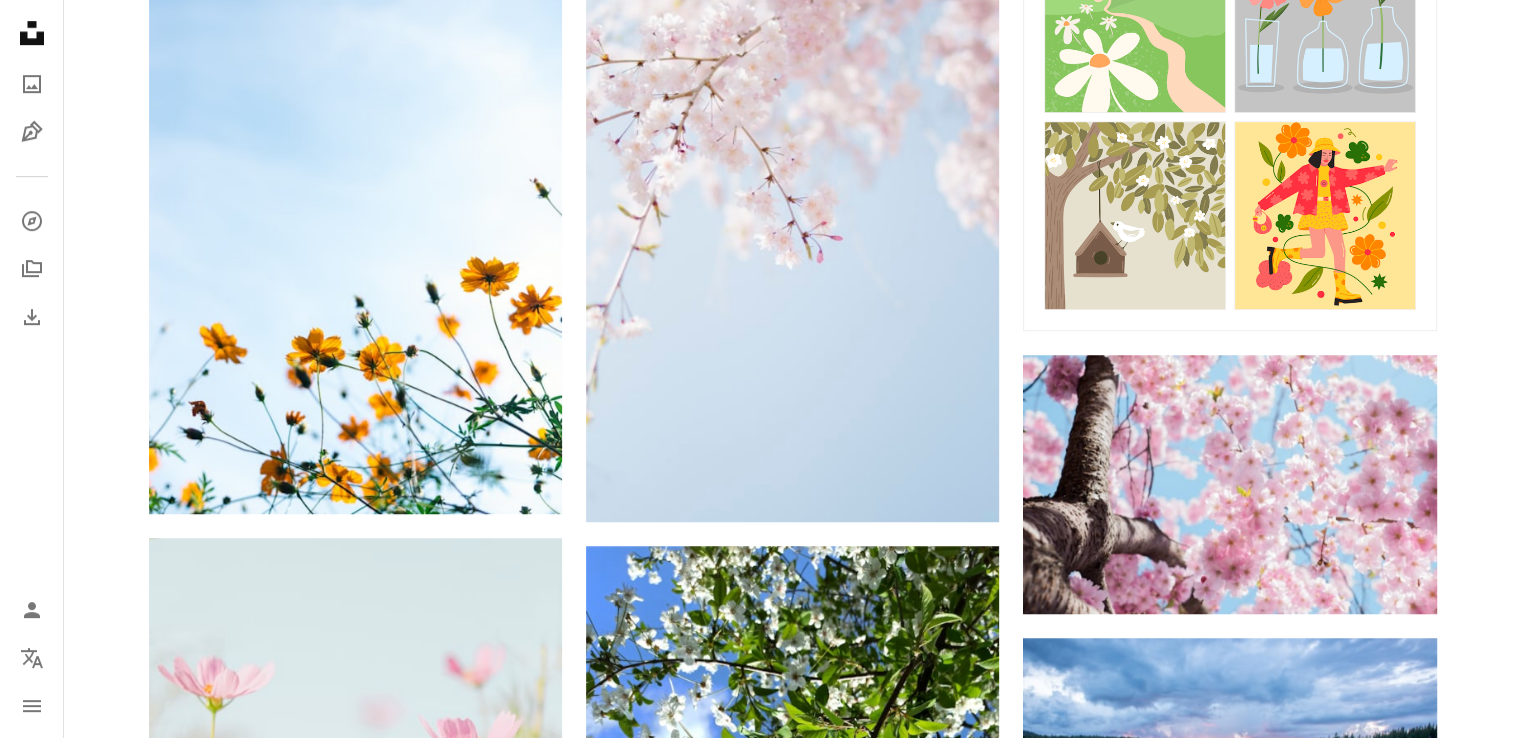 scroll, scrollTop: 1200, scrollLeft: 0, axis: vertical 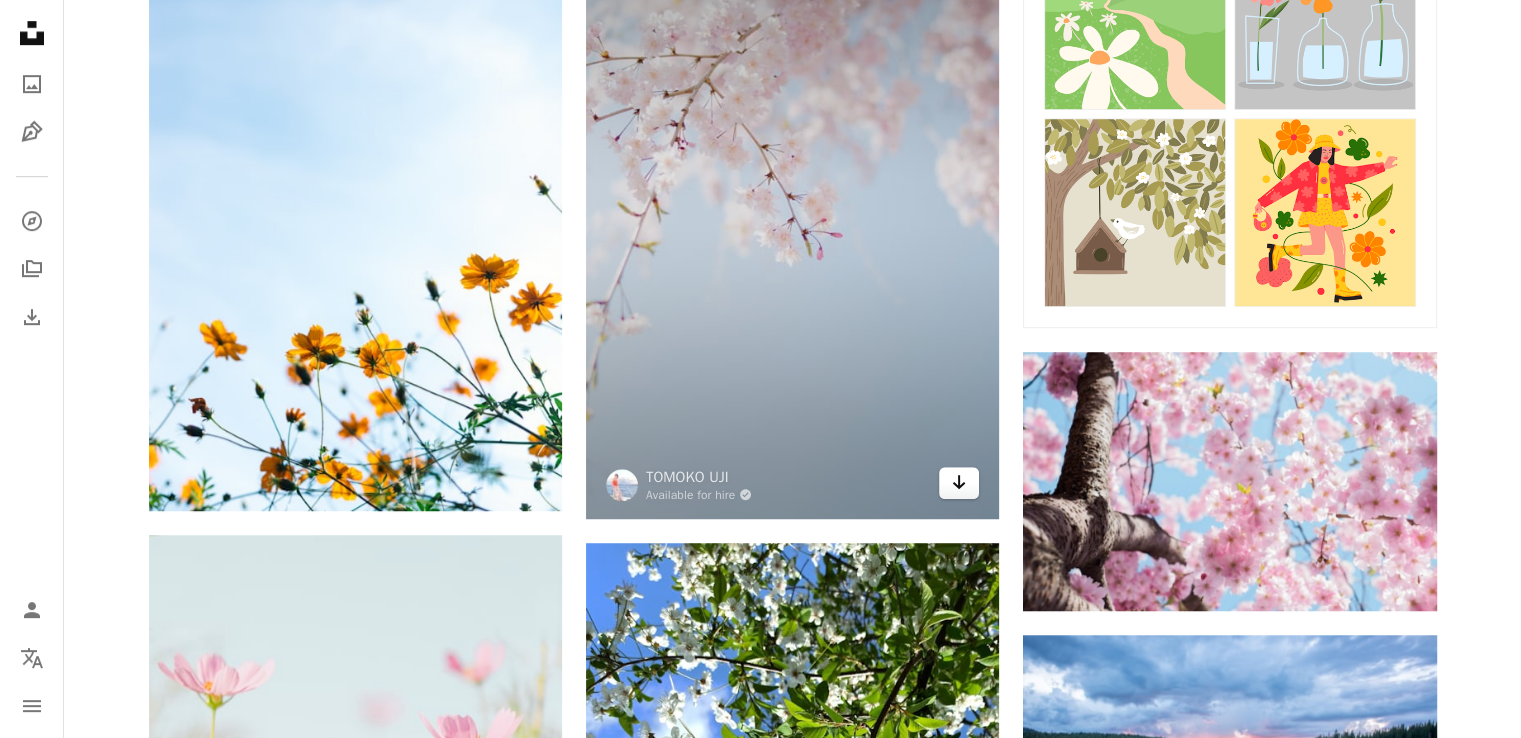 click on "Arrow pointing down" 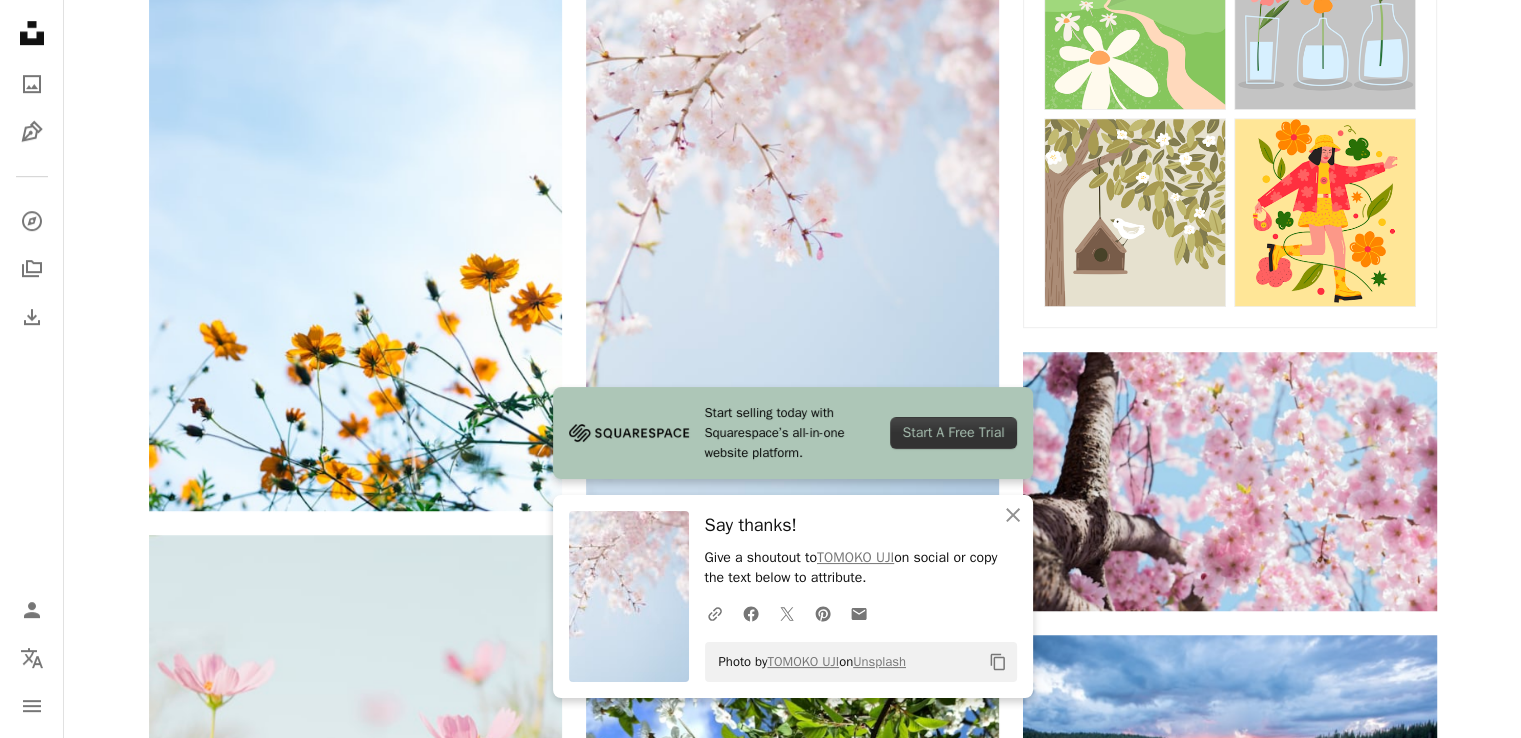 click on "Plus sign for Unsplash+ A heart A plus sign [FIRST] [LAST] For  Unsplash+ A lock Download A heart A plus sign [FIRST] [LAST] Arrow pointing down A heart A plus sign [FIRST] [LAST] Arrow pointing down A heart A plus sign [FIRST] [LAST] Arrow pointing down A heart A plus sign [FIRST] [LAST] Available for hire A checkmark inside of a circle Arrow pointing down A heart A plus sign [FIRST] [LAST] Available for hire A checkmark inside of a circle Arrow pointing down A heart A plus sign [FIRST] [LAST] Available for hire A checkmark inside of a circle Arrow pointing down Plus sign for Unsplash+ A heart A plus sign [FIRST] [LAST] For  Unsplash+ A lock Download A heart A plus sign [FIRST] [LAST] Available for hire A checkmark inside of a circle Arrow pointing down A heart A plus sign [FIRST] [LAST] Arrow pointing down Plus sign for Unsplash+ A heart A plus sign [FIRST] [LAST] Arrow pointing down Plus sign for Unsplash+ A heart A plus sign [FIRST] [LAST] For  Unsplash+ A lock Download A heart A plus sign [FIRST] [LAST] Arrow pointing down A heart A plus sign [FIRST] [LAST] Arrow pointing down A heart A plus sign [FIRST] [LAST] Arrow pointing down A heart" at bounding box center [792, 1467] 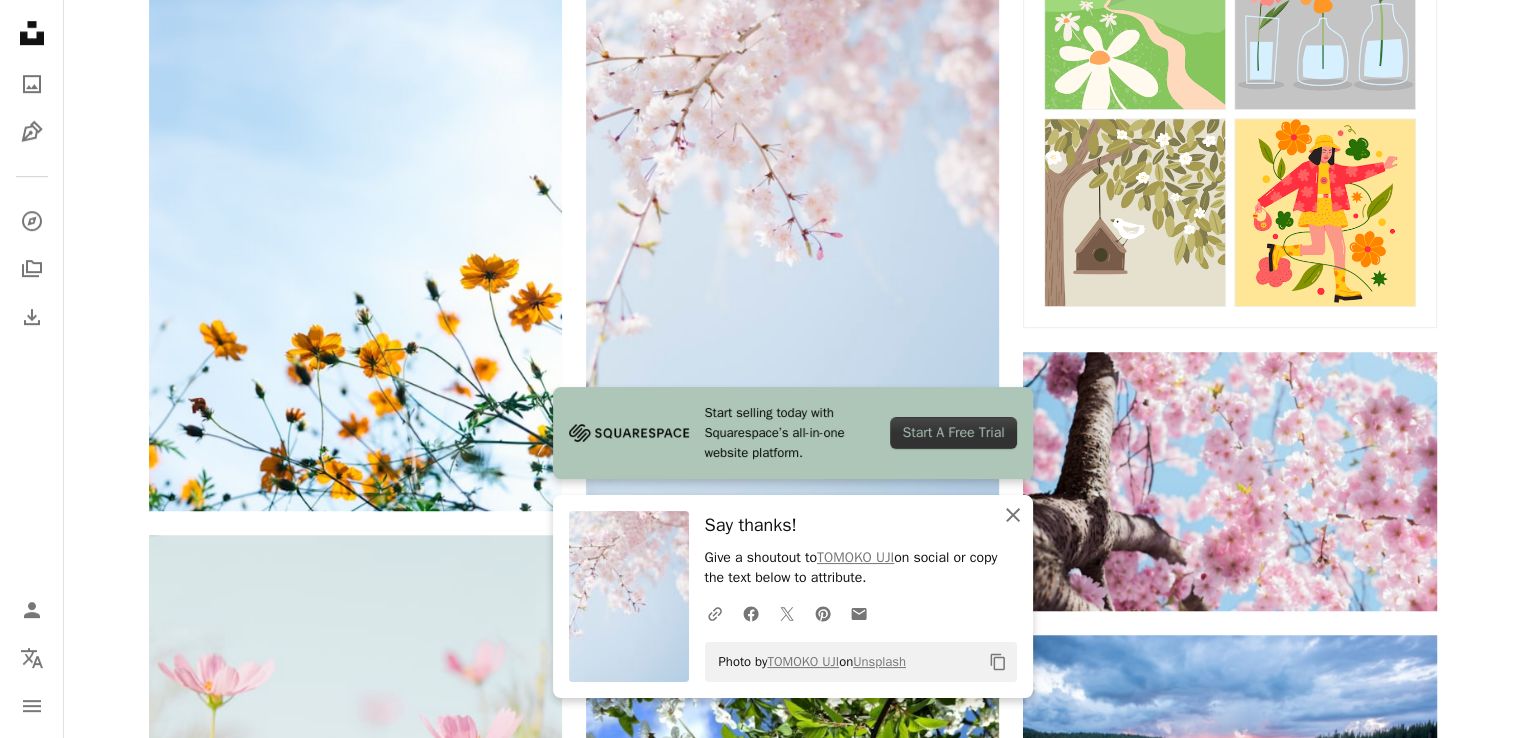 click 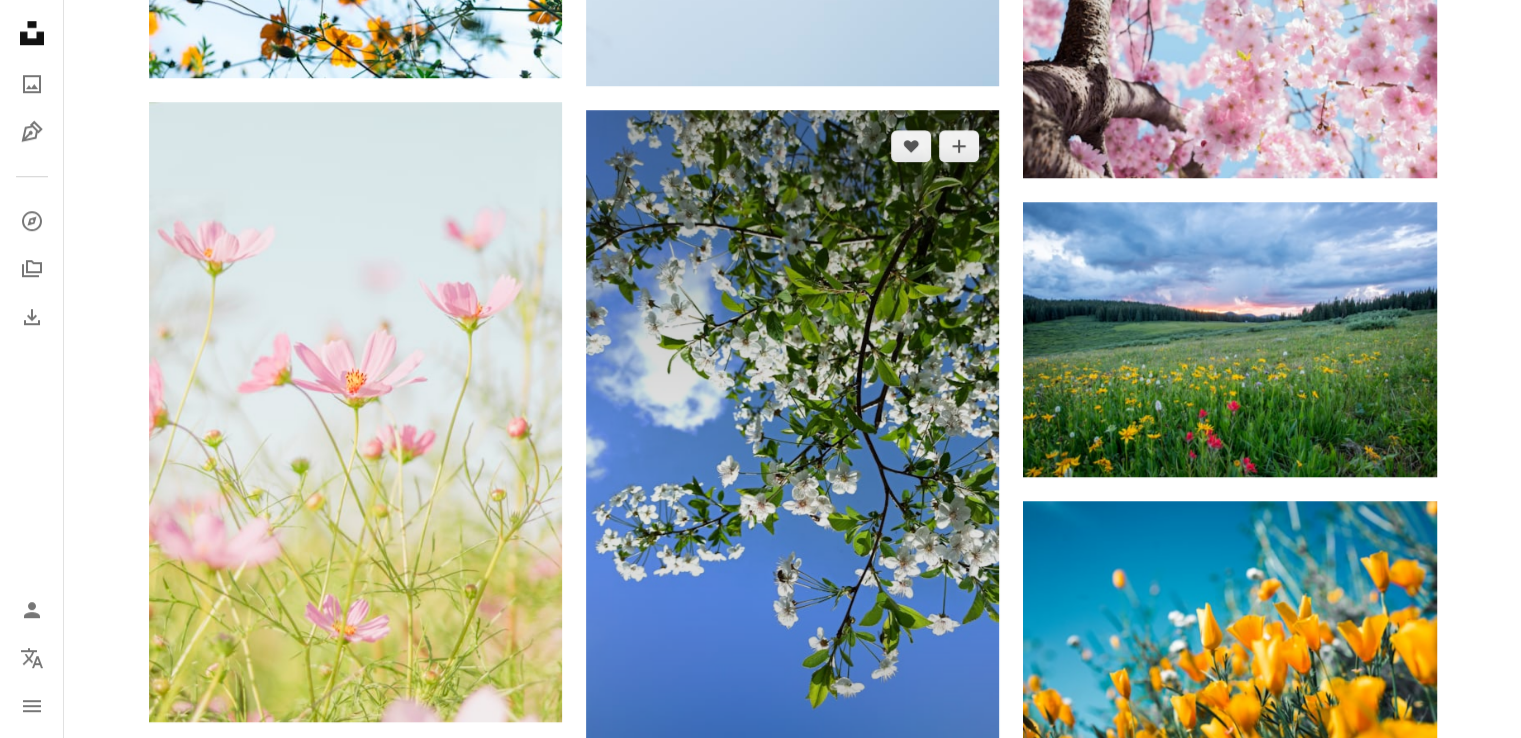 scroll, scrollTop: 1900, scrollLeft: 0, axis: vertical 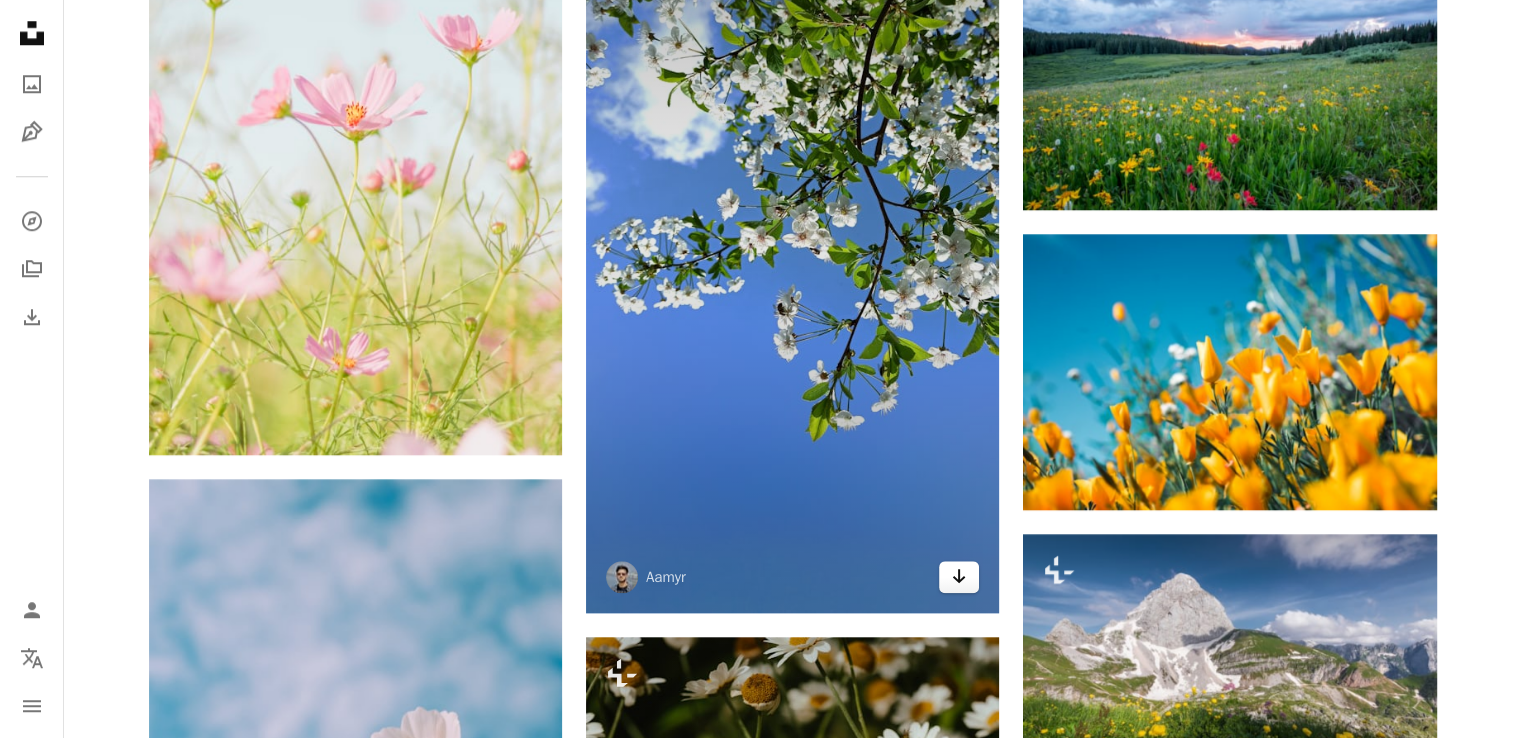click on "Arrow pointing down" 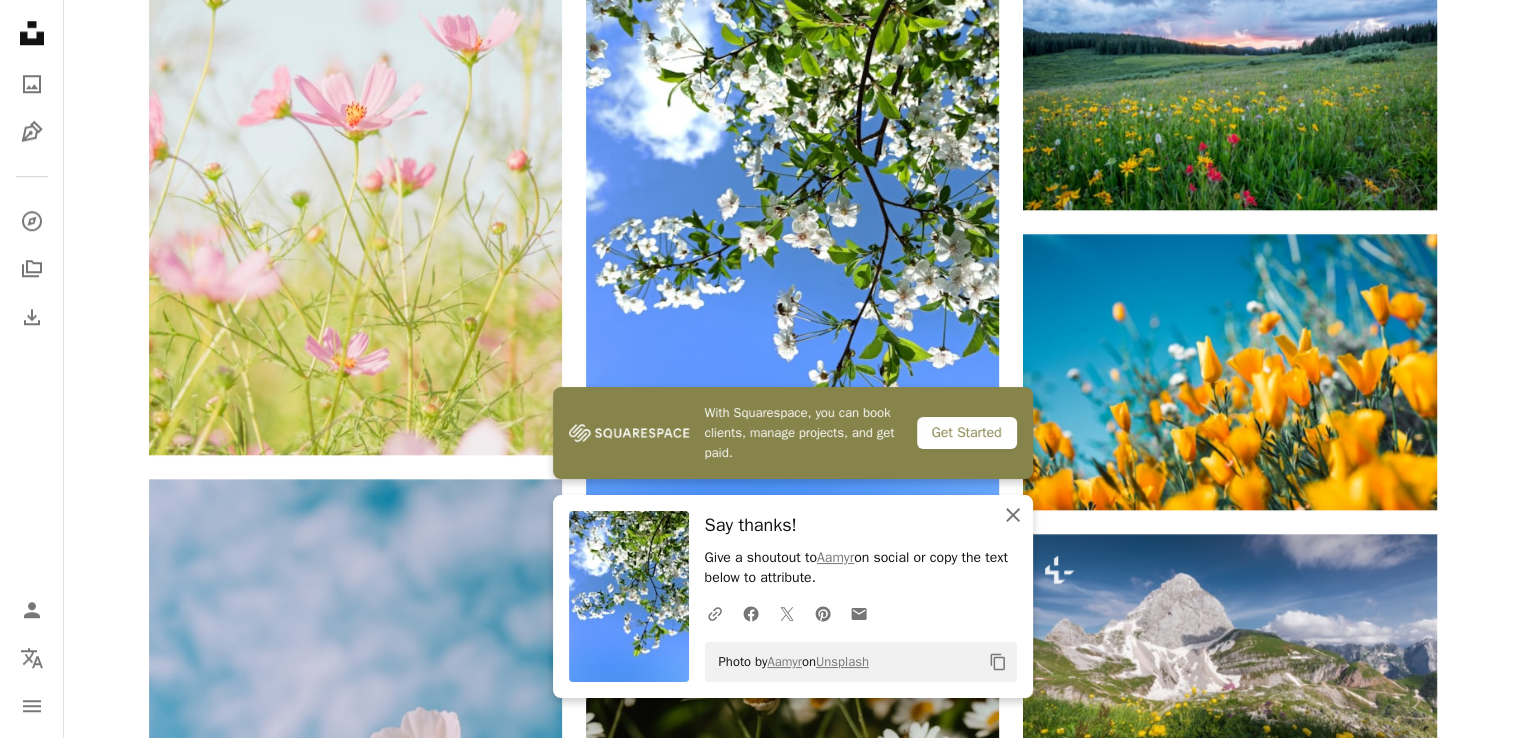 click on "An X shape" 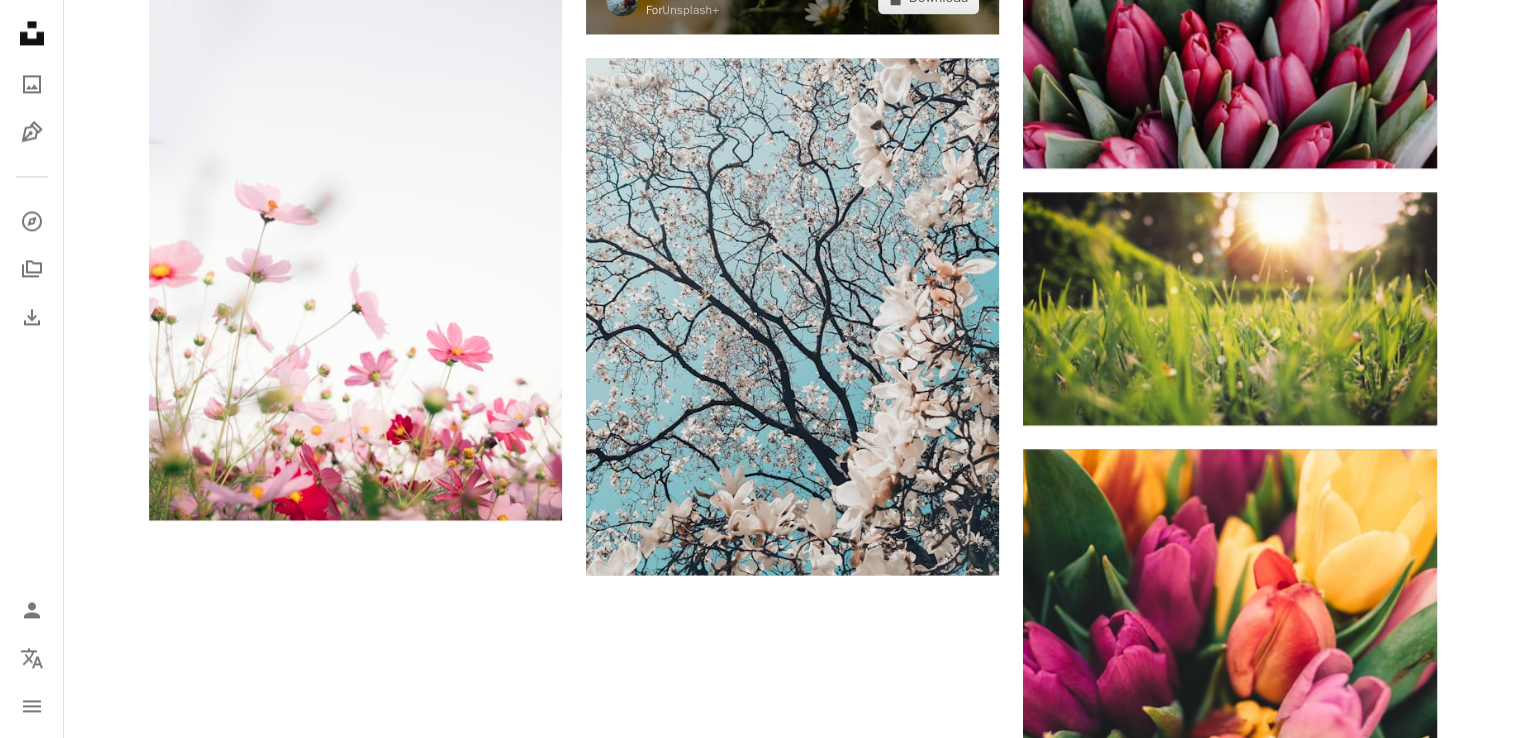 scroll, scrollTop: 2900, scrollLeft: 0, axis: vertical 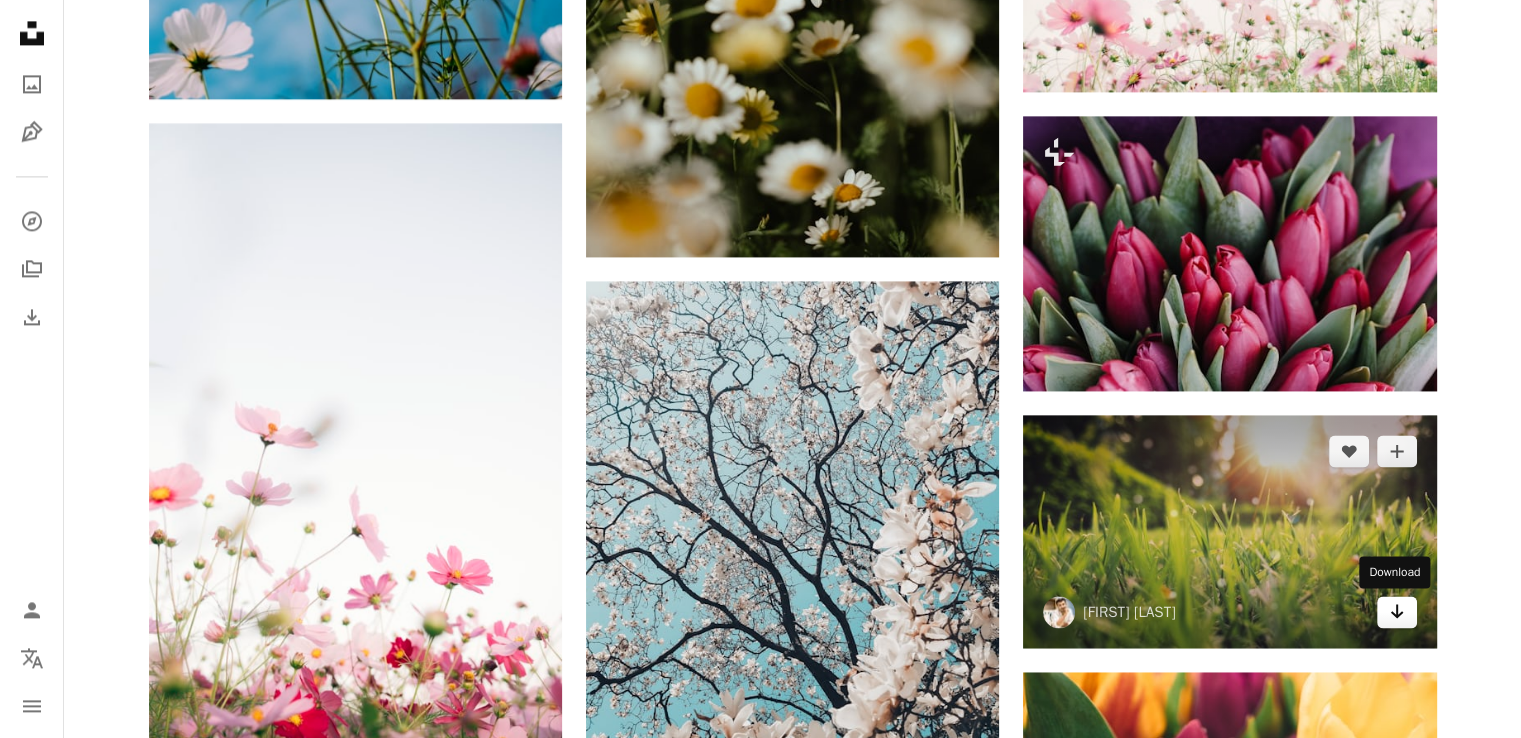 click on "Arrow pointing down" 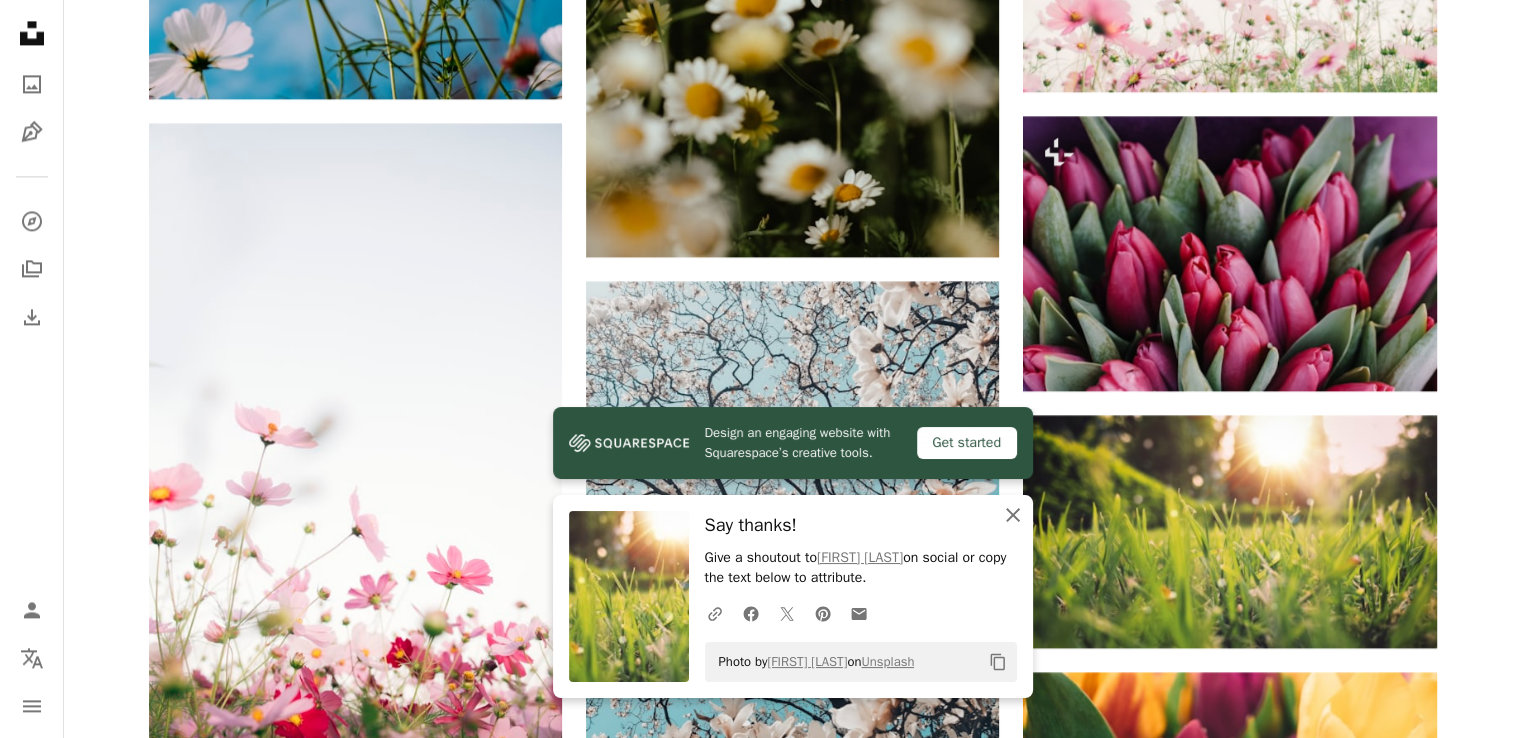 click on "An X shape" 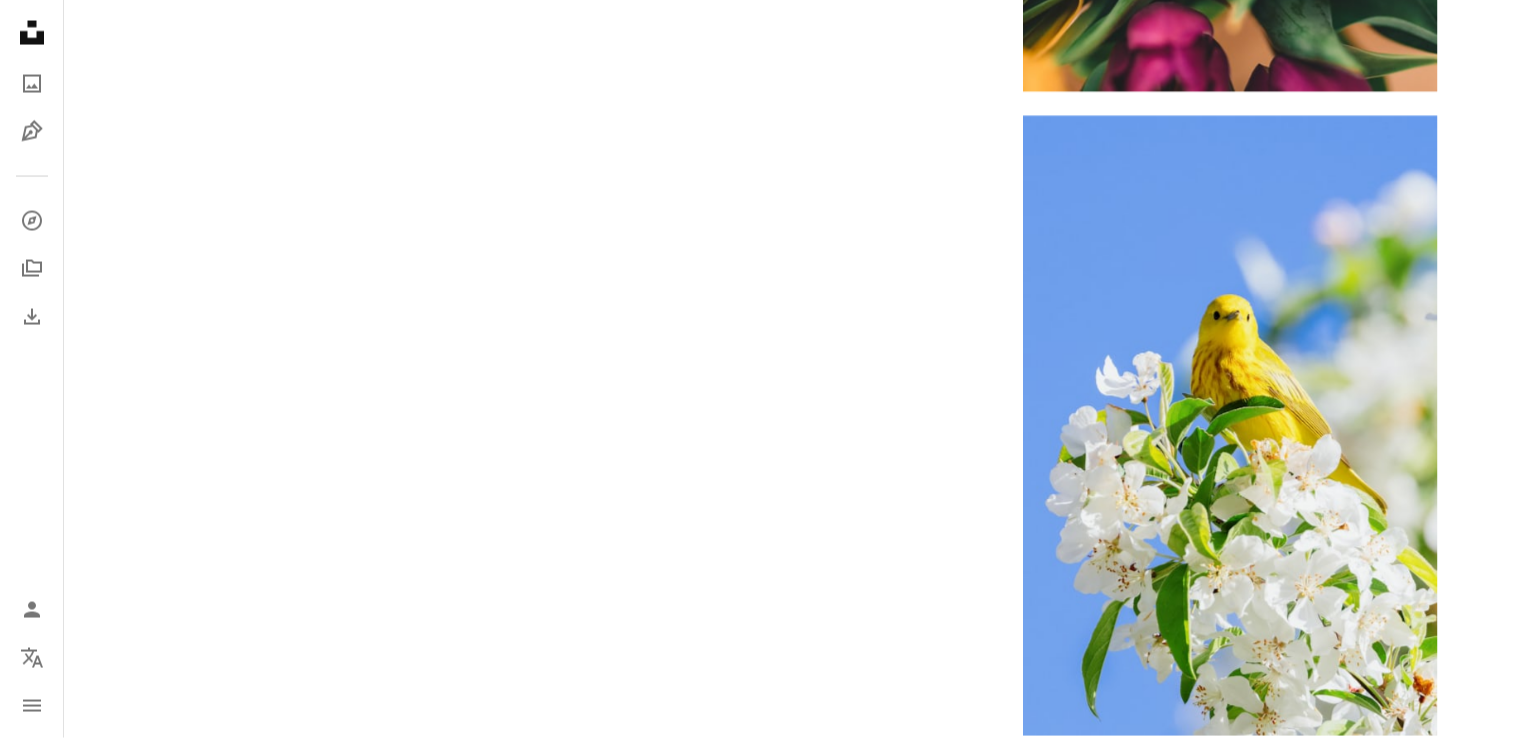 scroll, scrollTop: 4800, scrollLeft: 0, axis: vertical 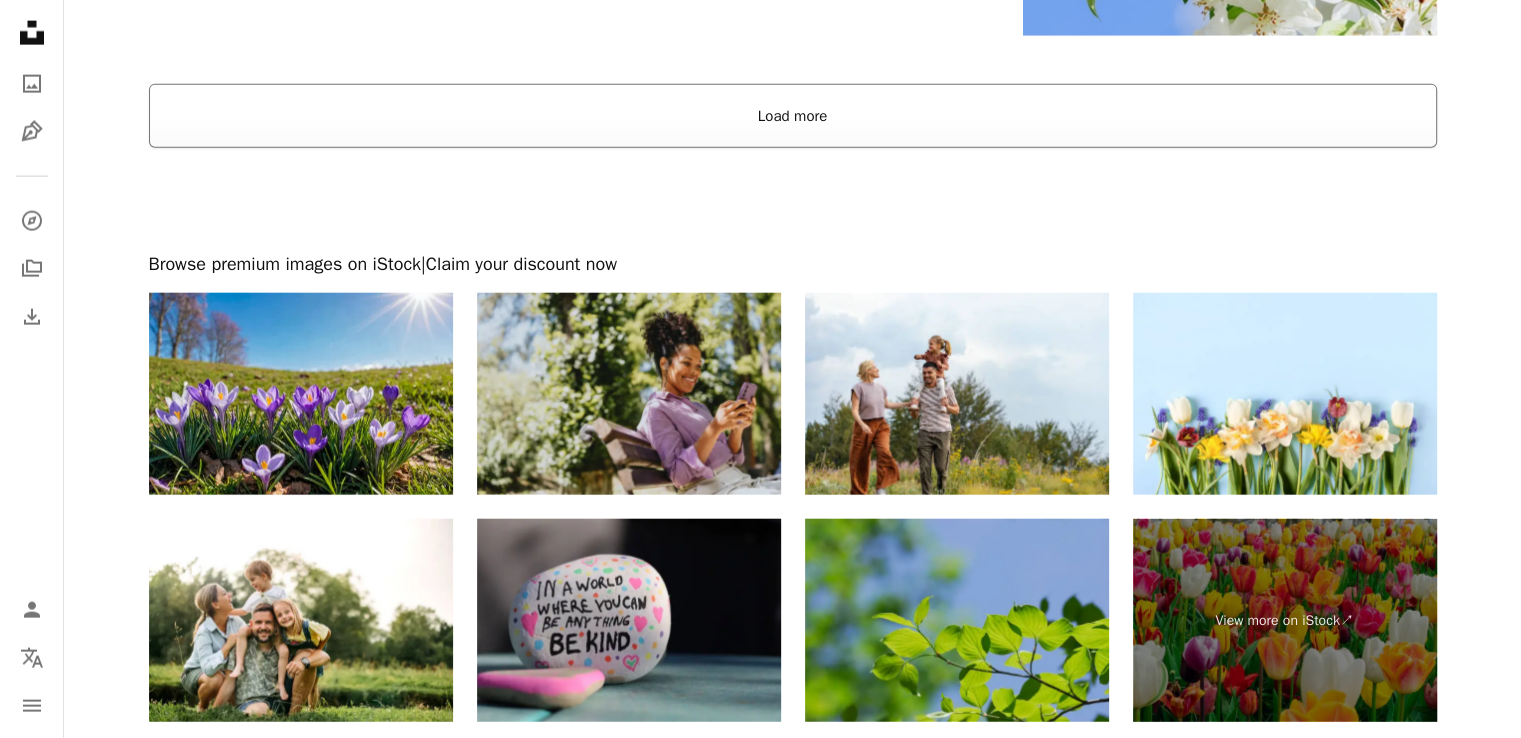 click on "Load more" at bounding box center [793, 116] 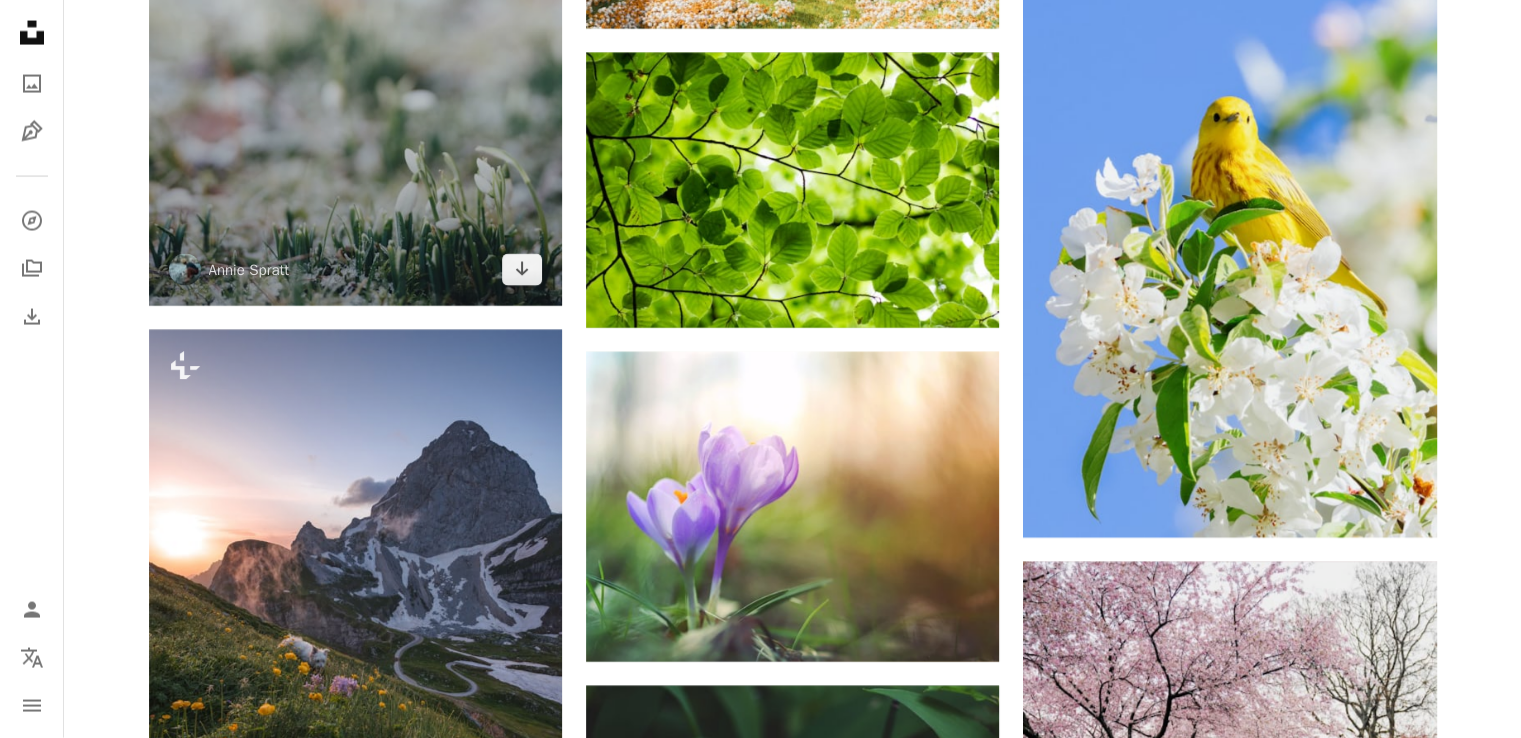 scroll, scrollTop: 4300, scrollLeft: 0, axis: vertical 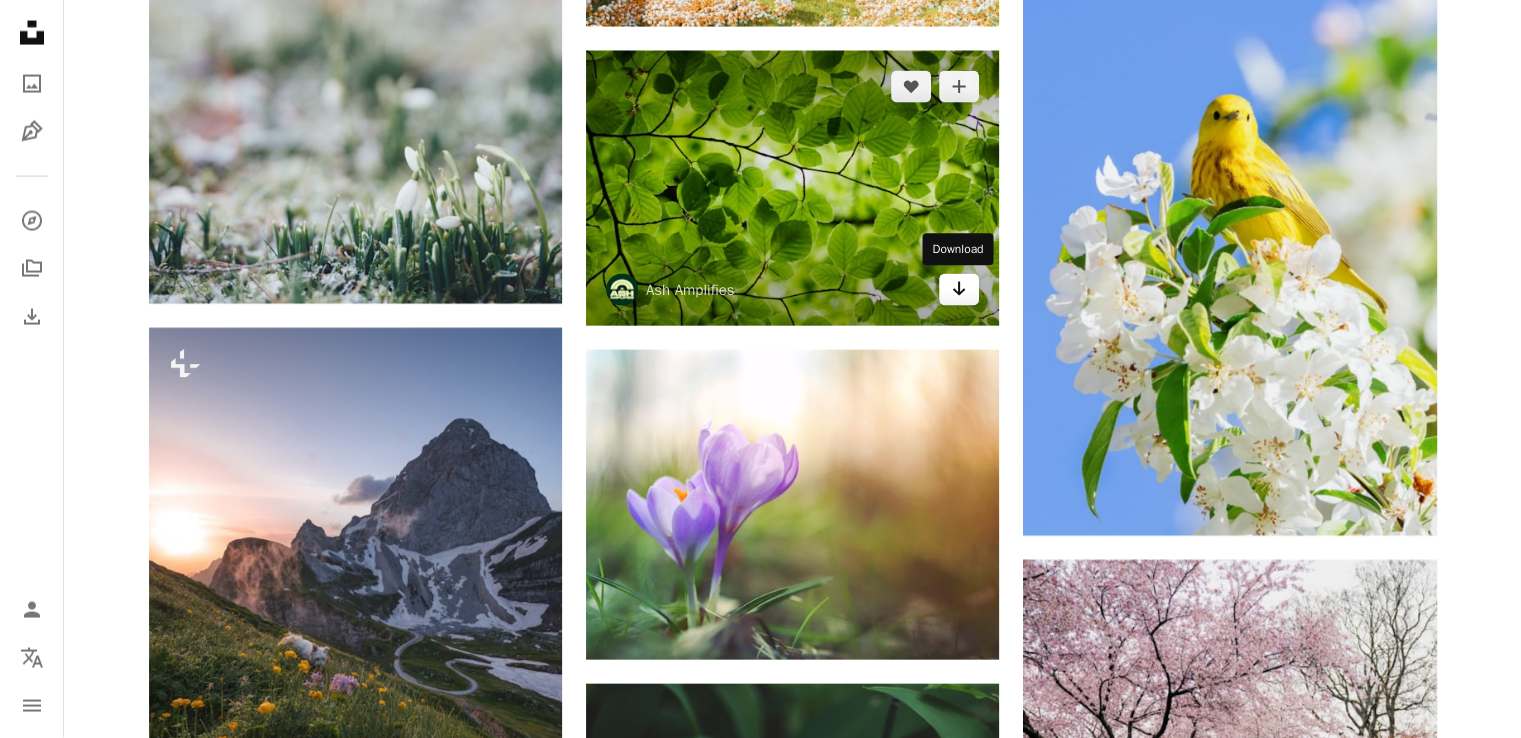 click 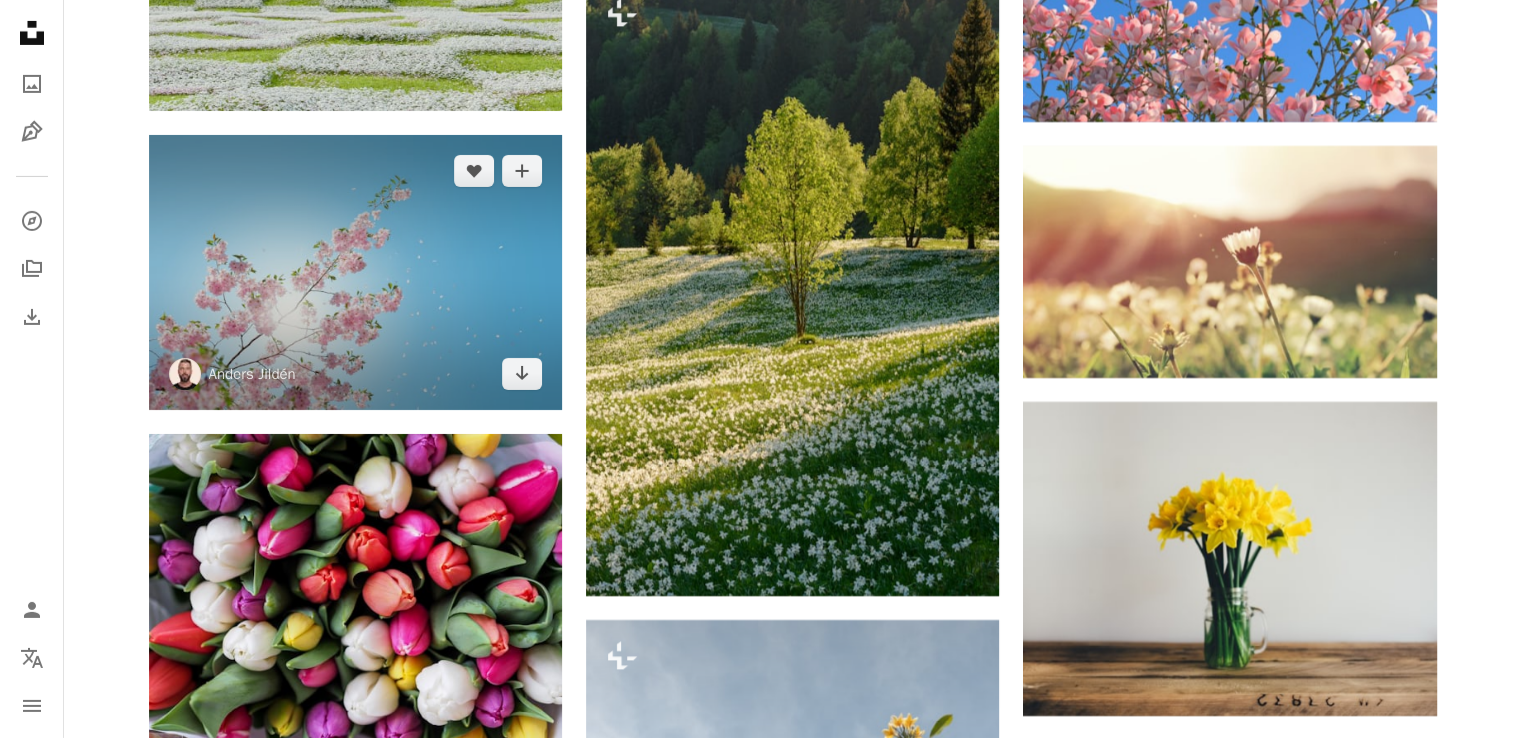 scroll, scrollTop: 6900, scrollLeft: 0, axis: vertical 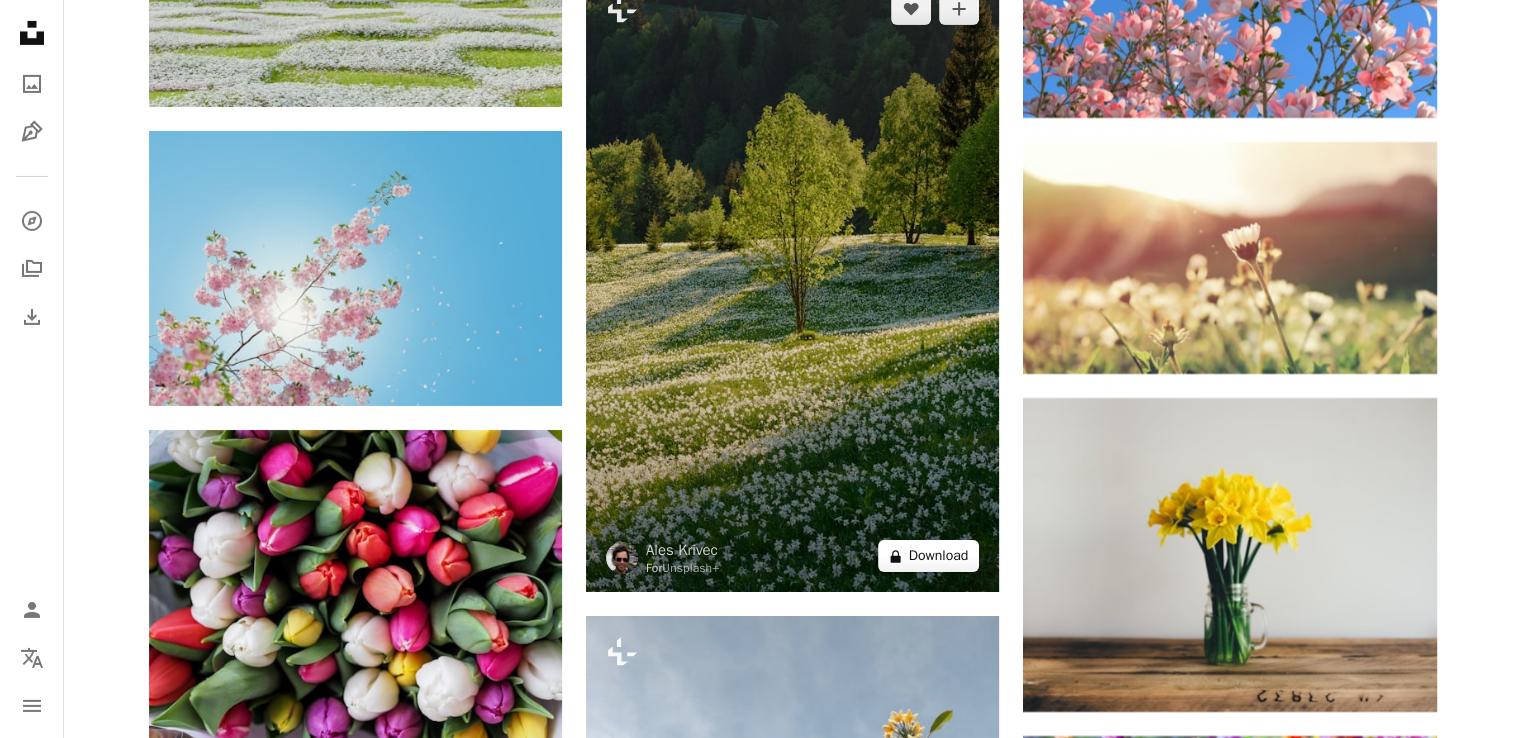 click on "A lock Download" at bounding box center [929, 556] 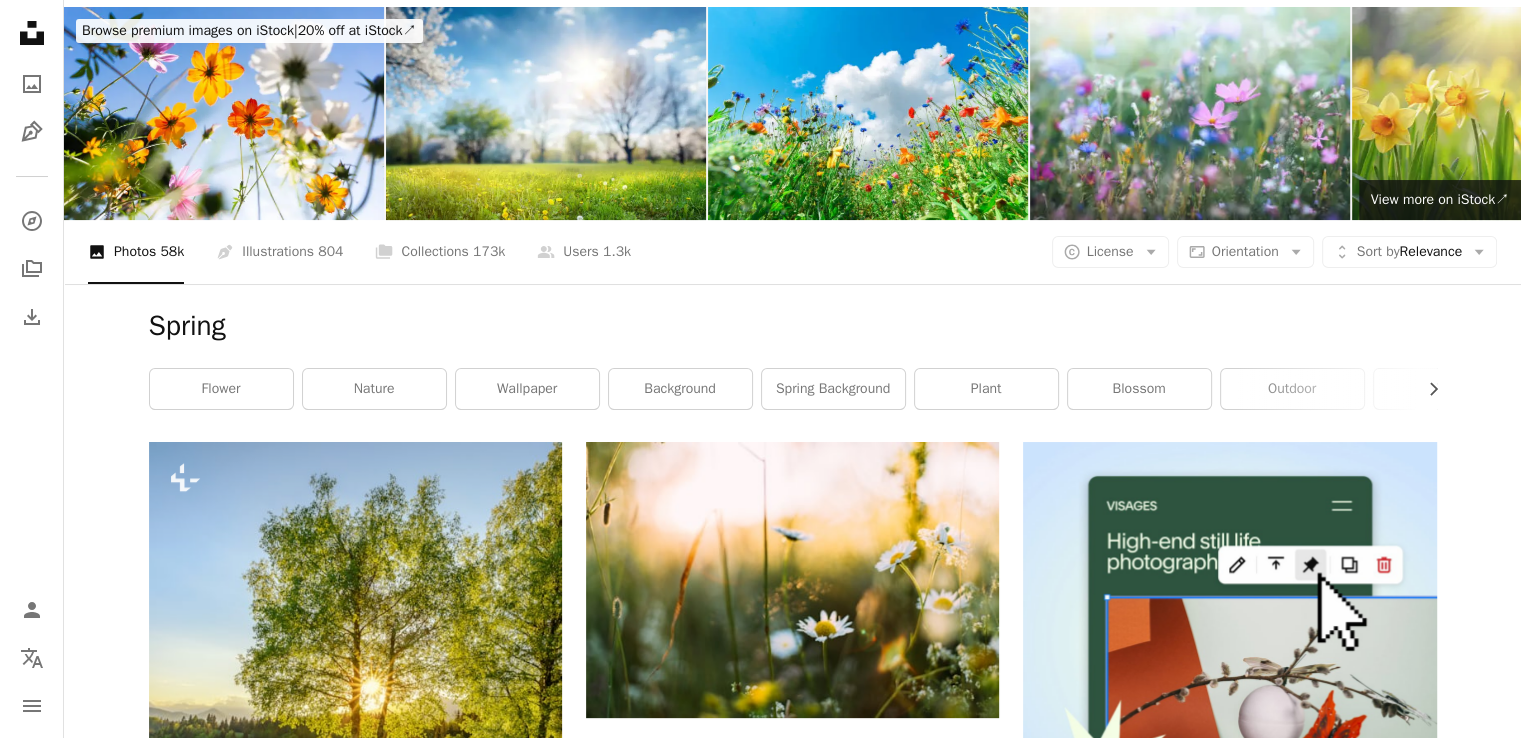 scroll, scrollTop: 0, scrollLeft: 0, axis: both 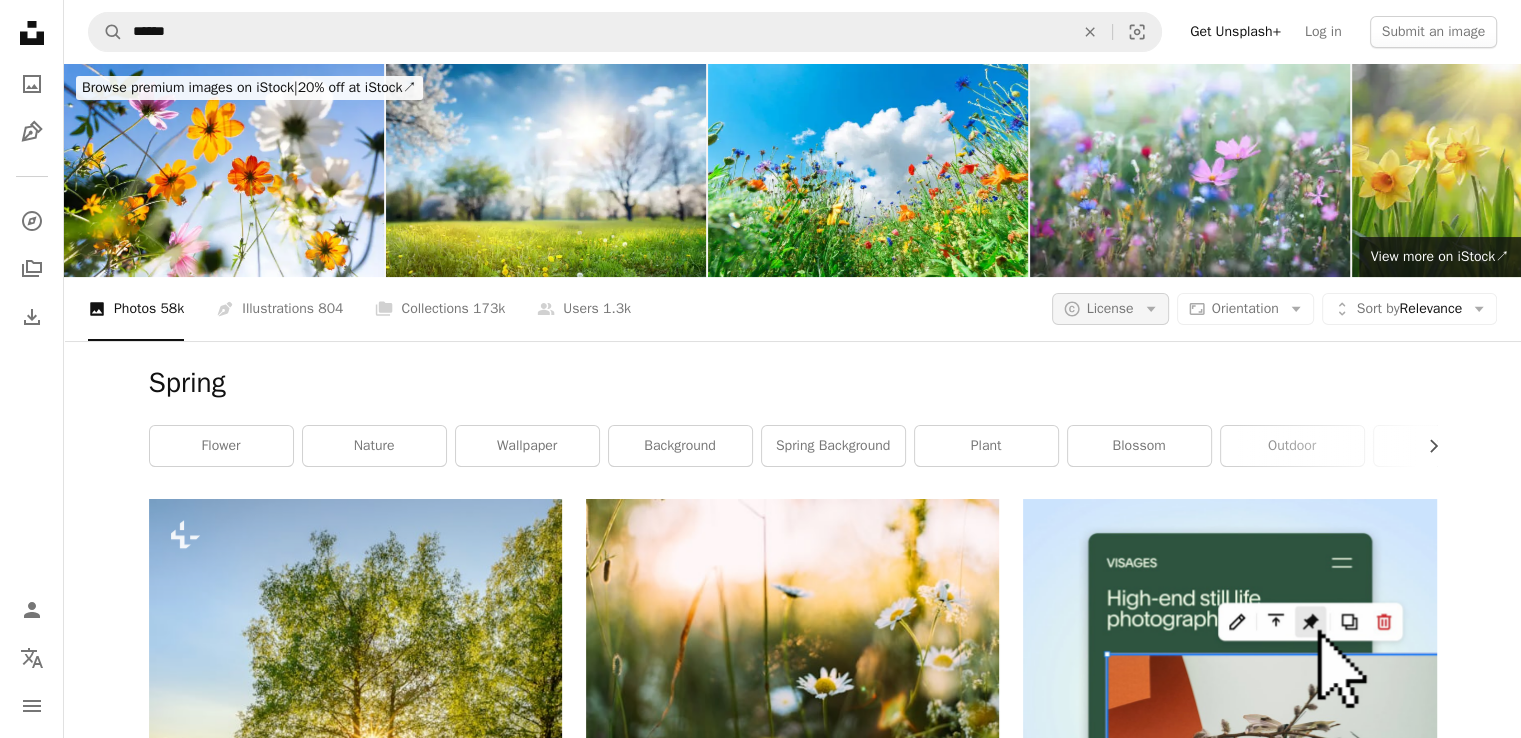 click on "A copyright icon © License Arrow down" at bounding box center [1110, 309] 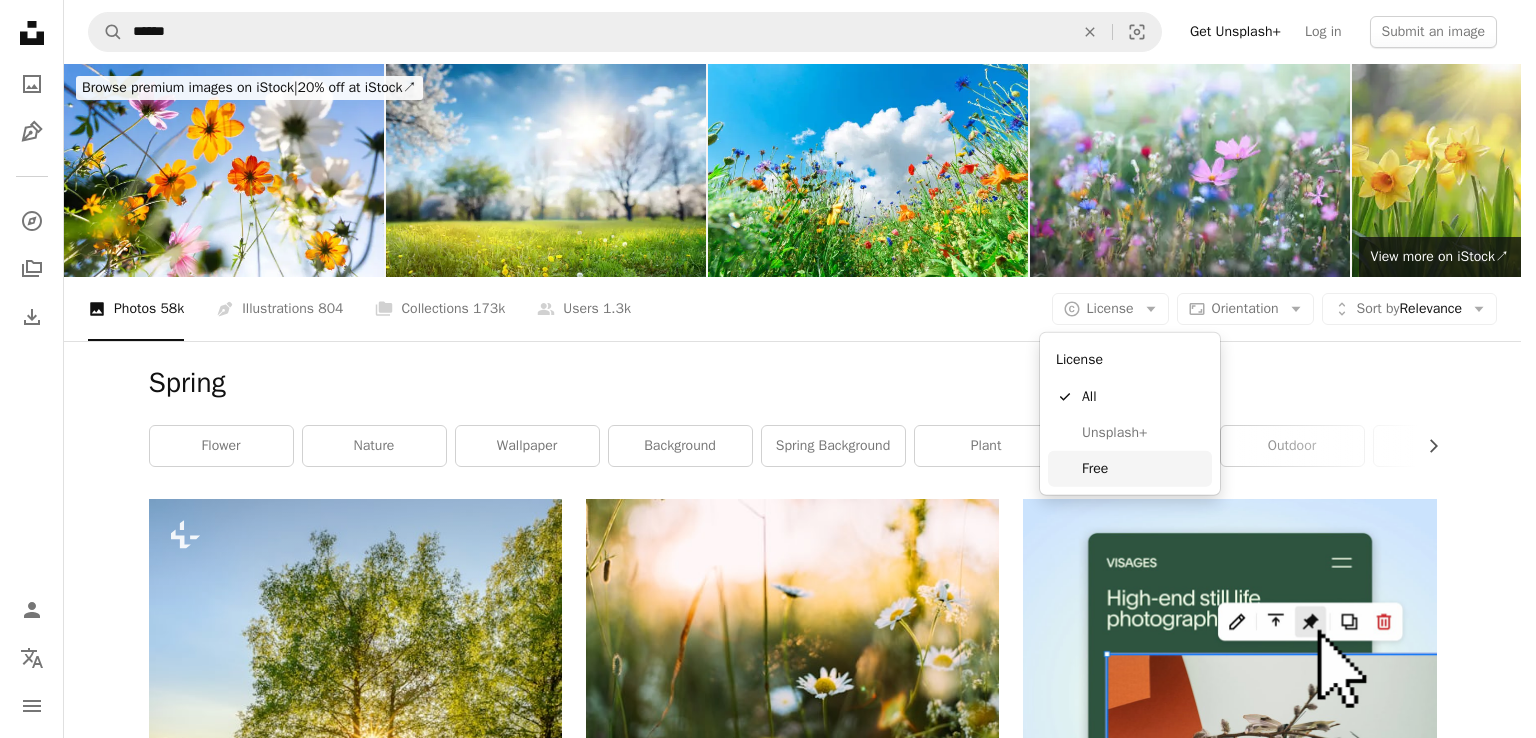 click on "Free" at bounding box center (1143, 469) 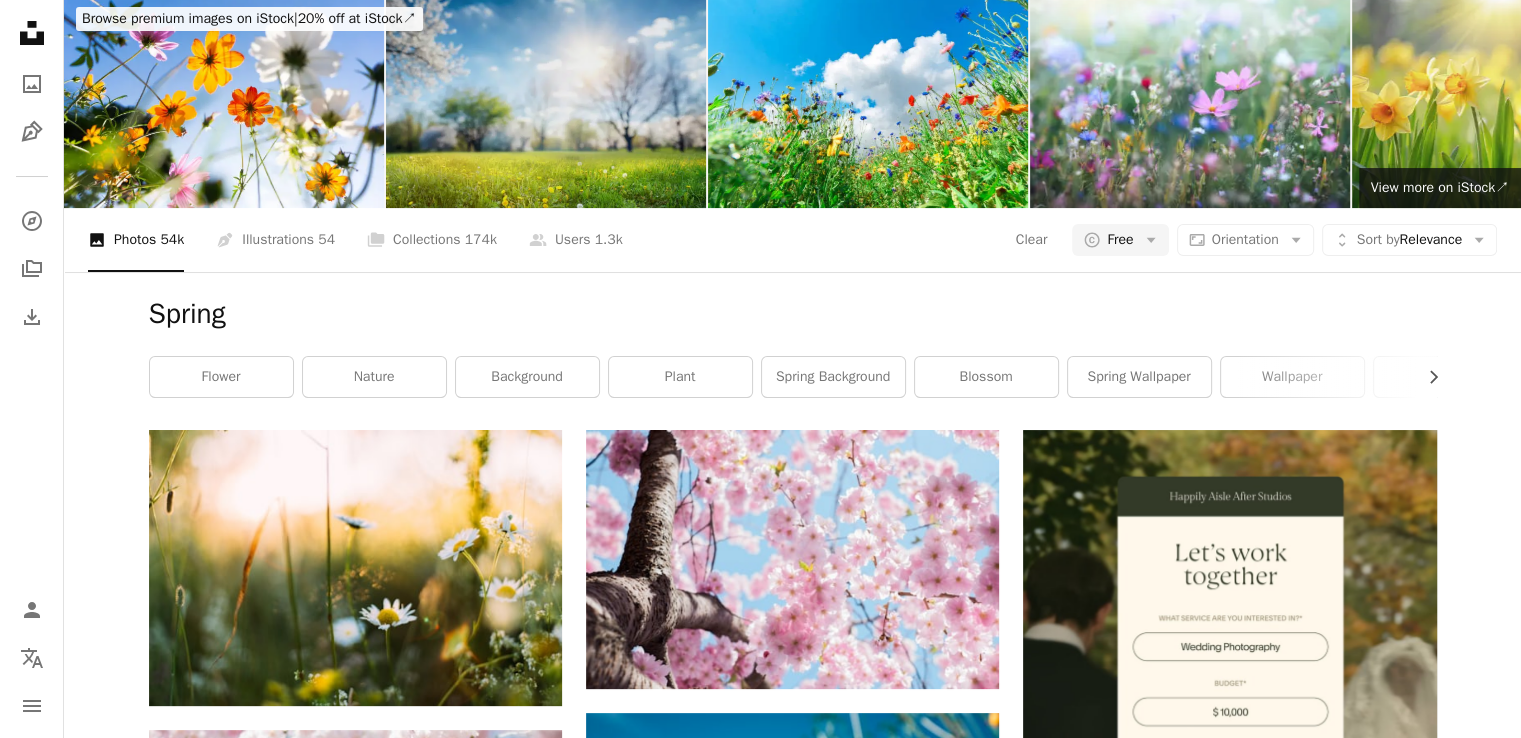 scroll, scrollTop: 0, scrollLeft: 0, axis: both 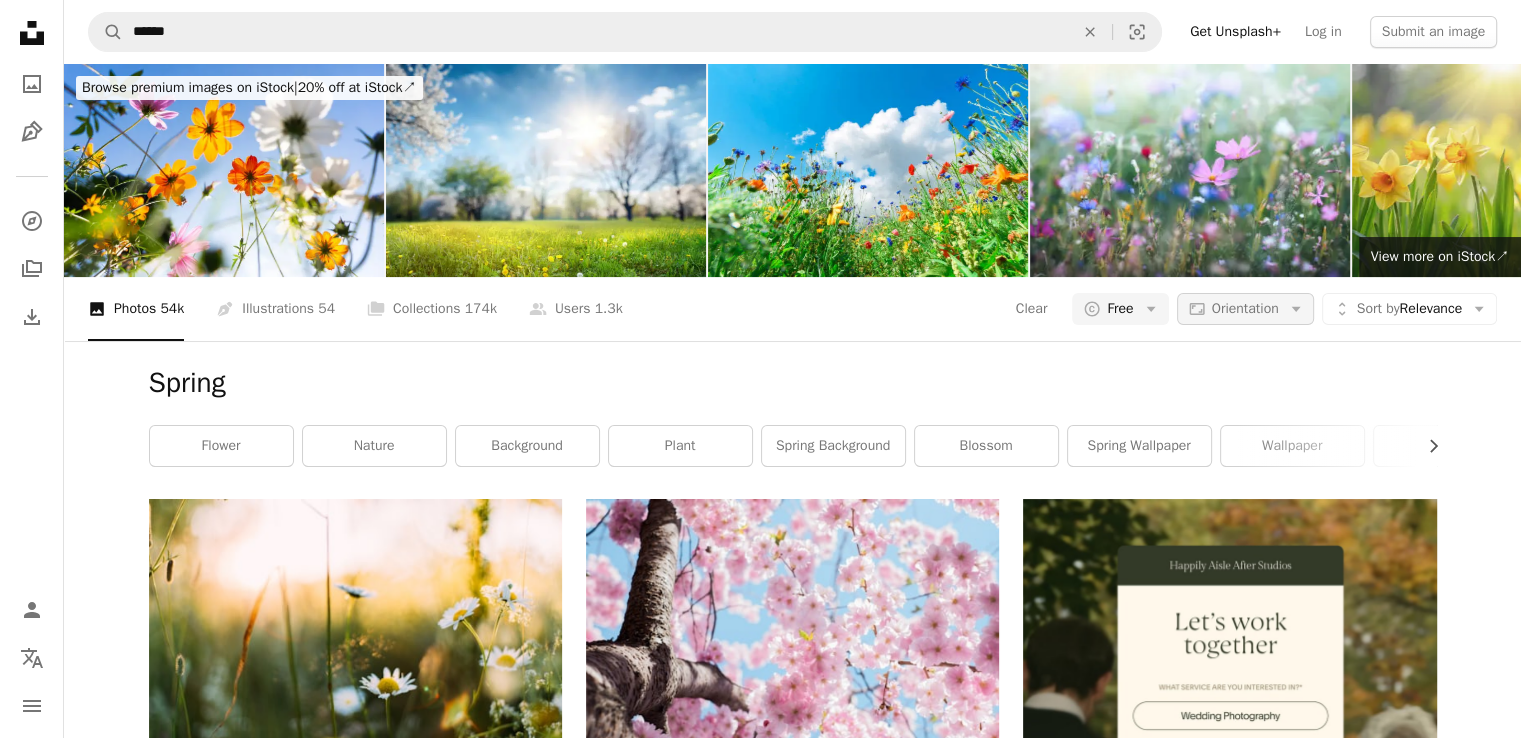 click on "Orientation" at bounding box center (1245, 308) 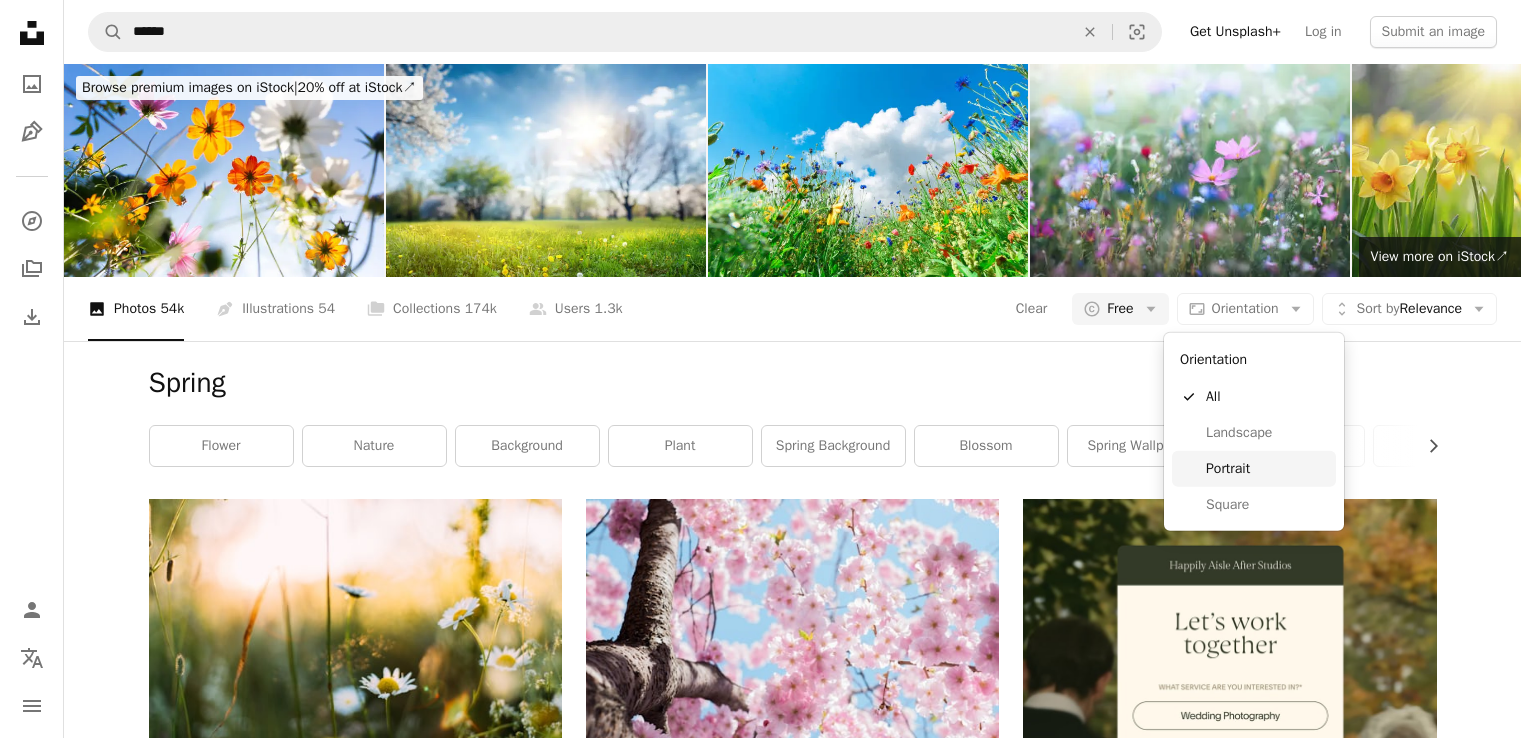 click on "Portrait" at bounding box center (1267, 469) 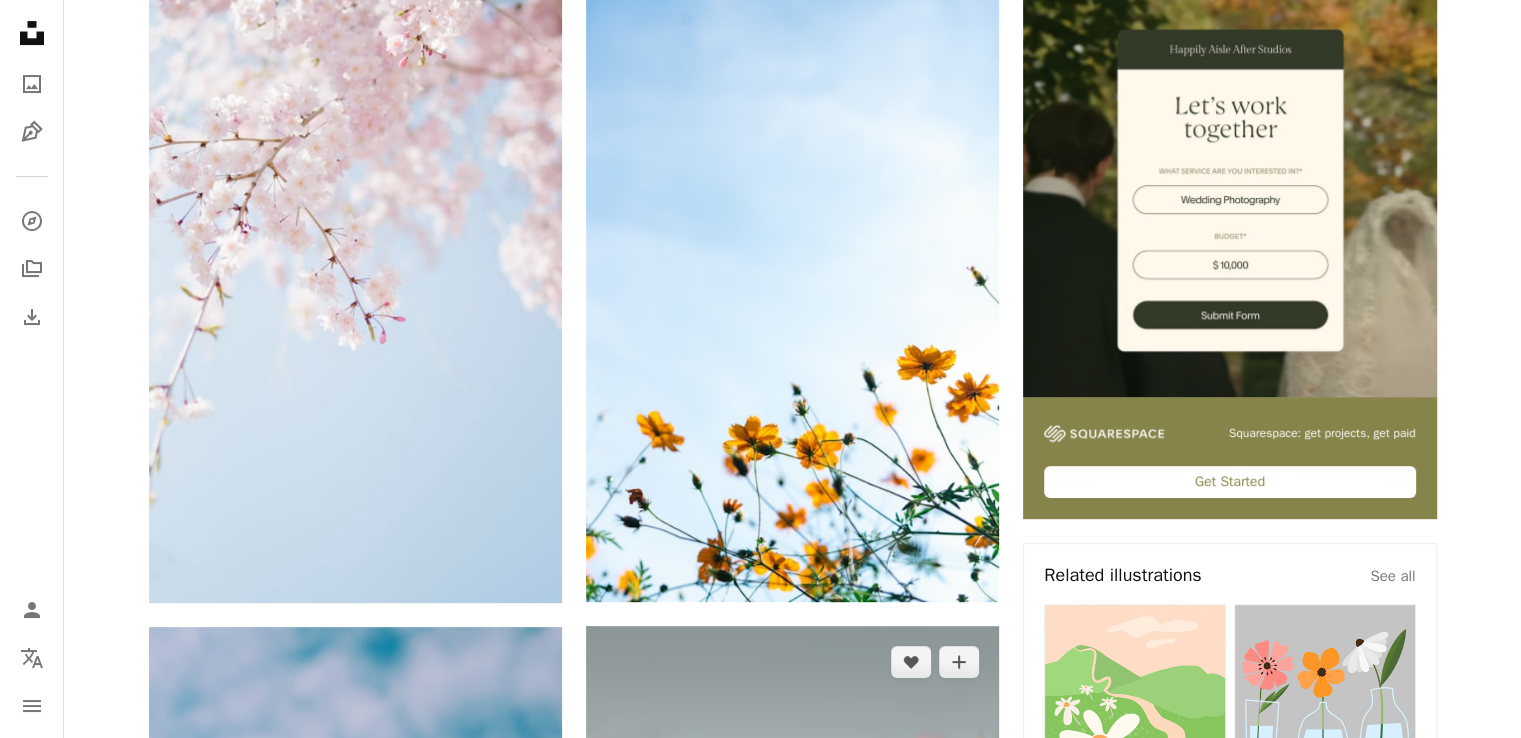 scroll, scrollTop: 700, scrollLeft: 0, axis: vertical 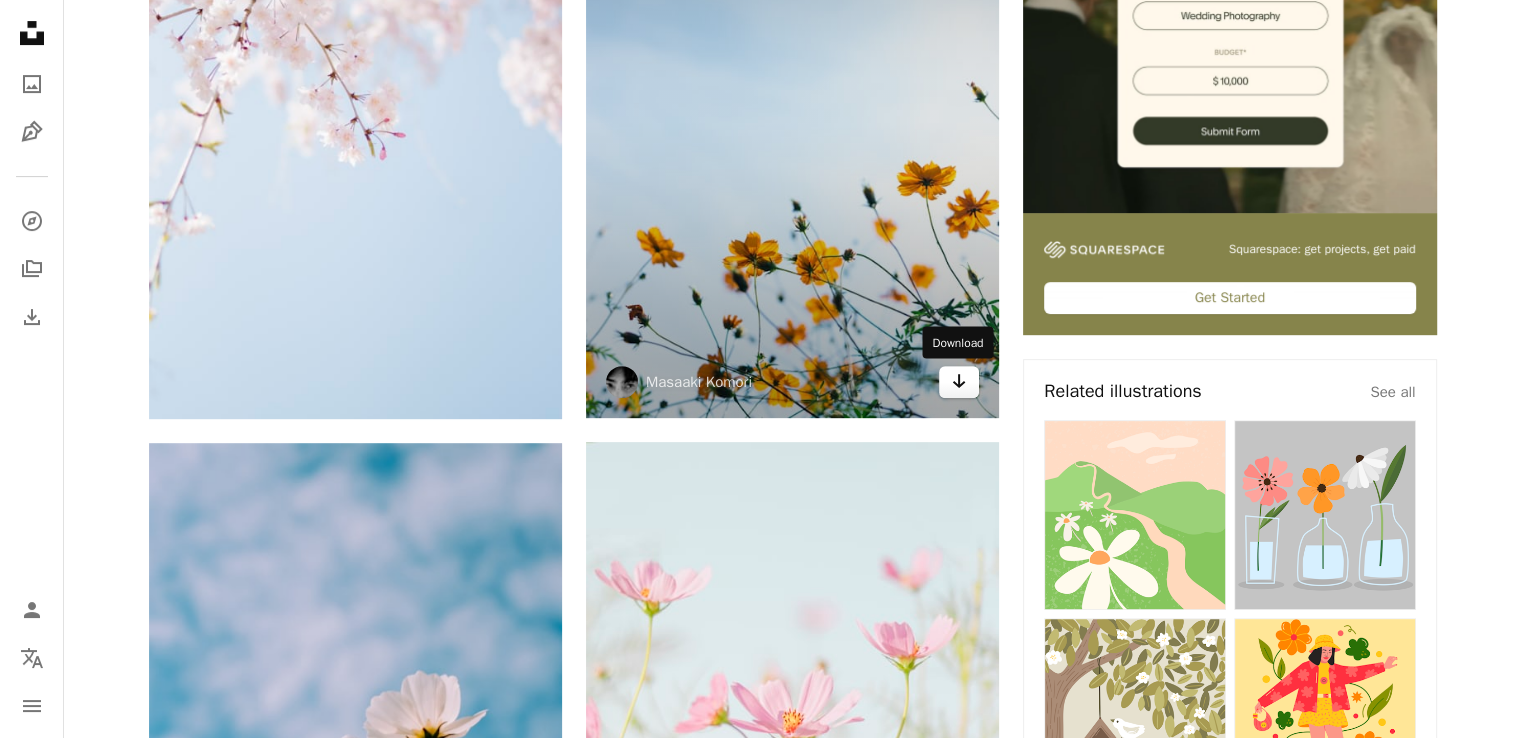 click on "Arrow pointing down" 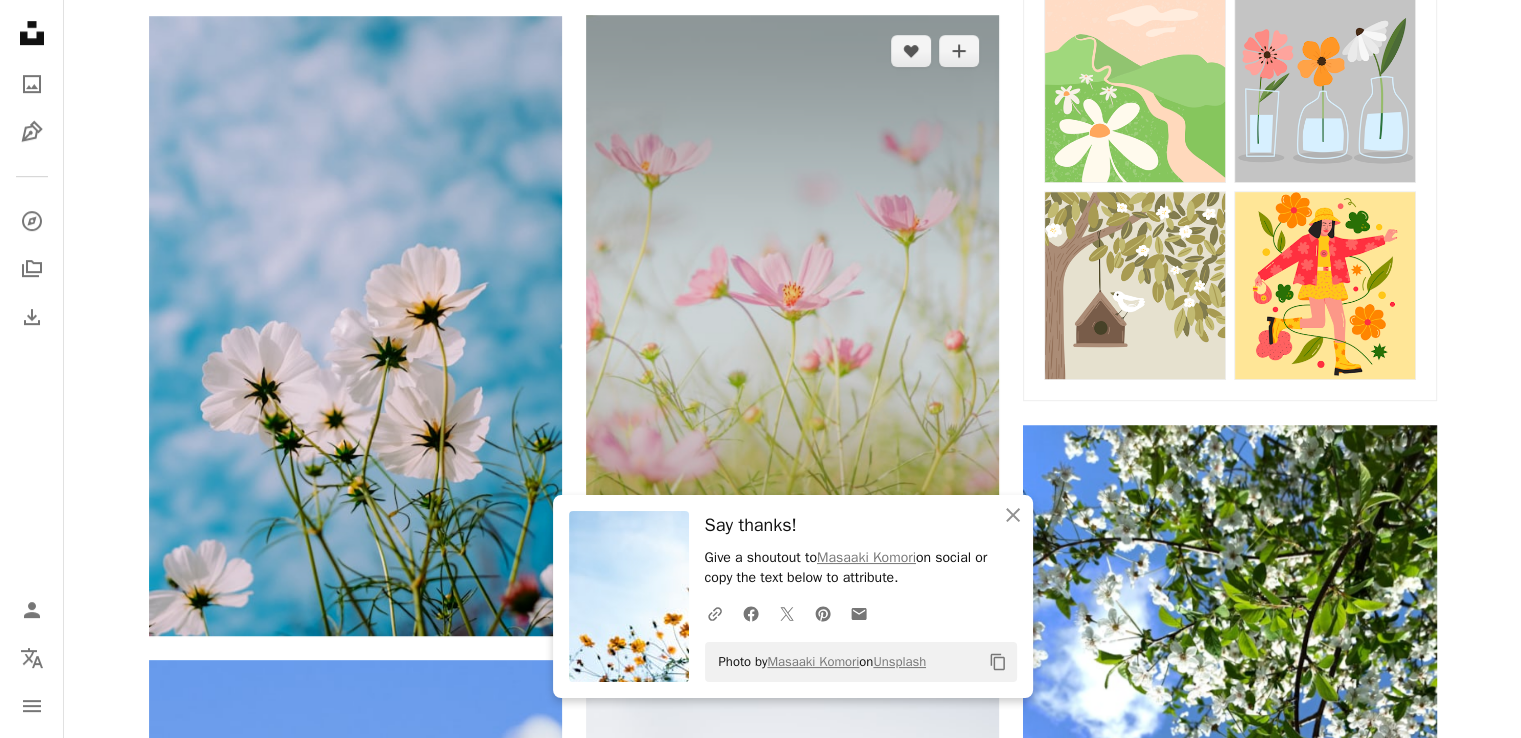 scroll, scrollTop: 1400, scrollLeft: 0, axis: vertical 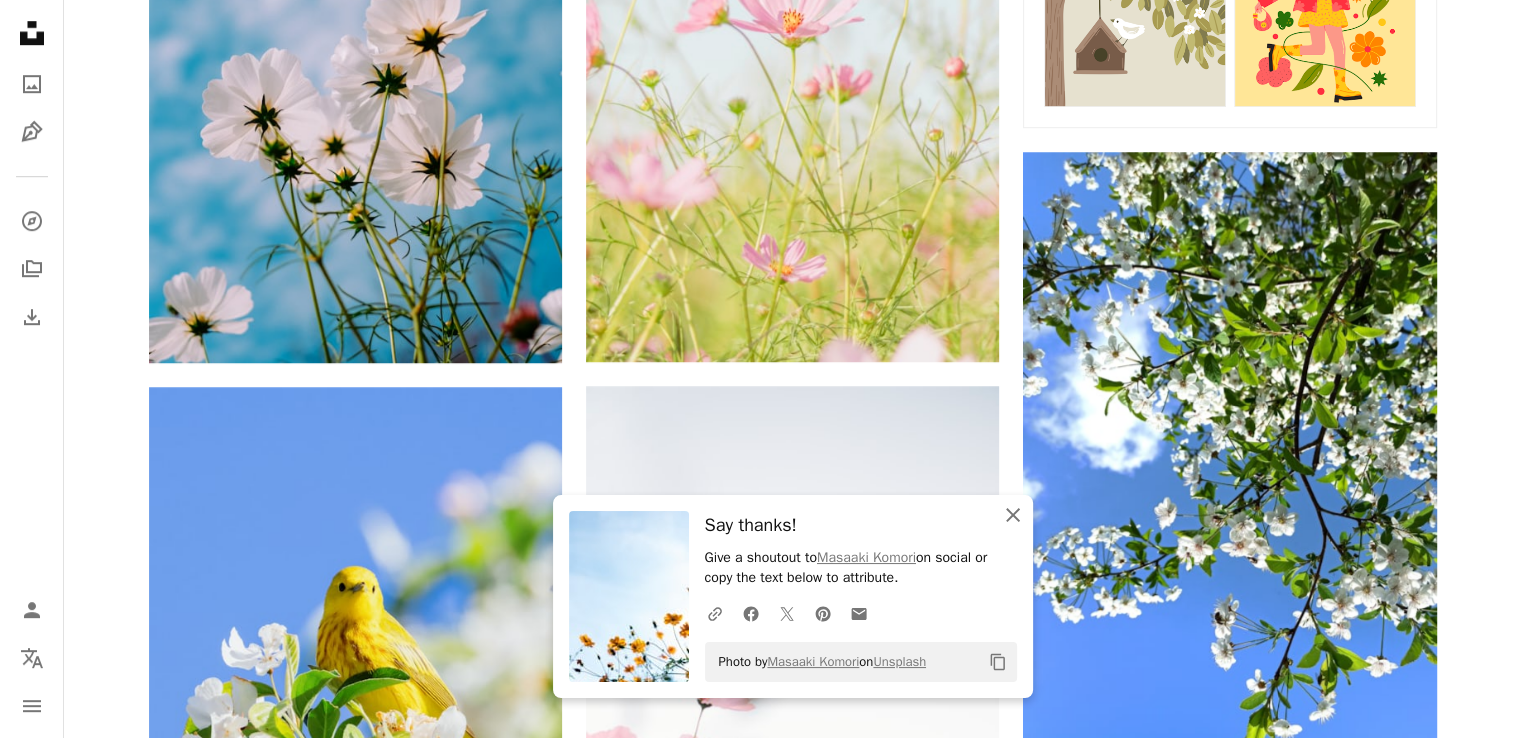 click on "An X shape" 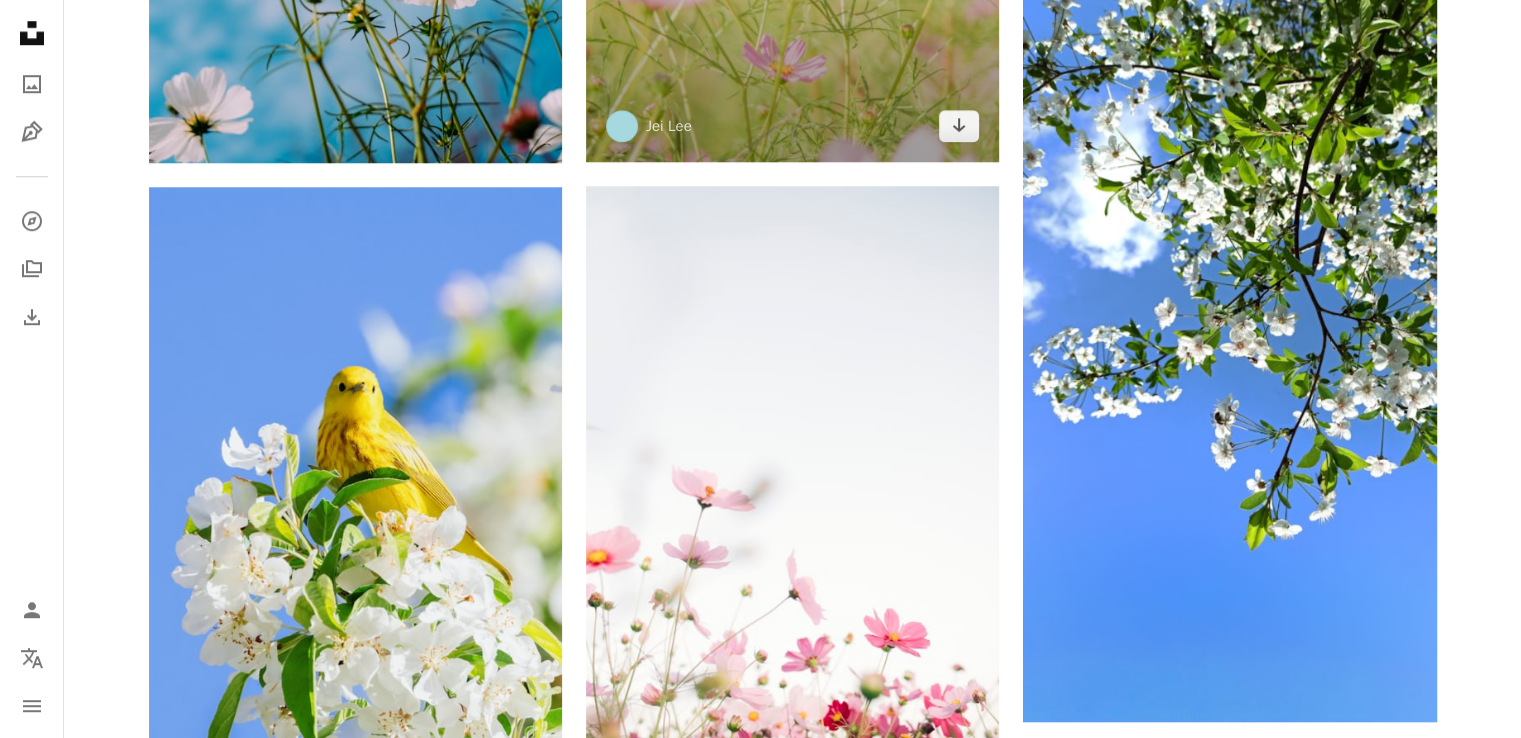 scroll, scrollTop: 1700, scrollLeft: 0, axis: vertical 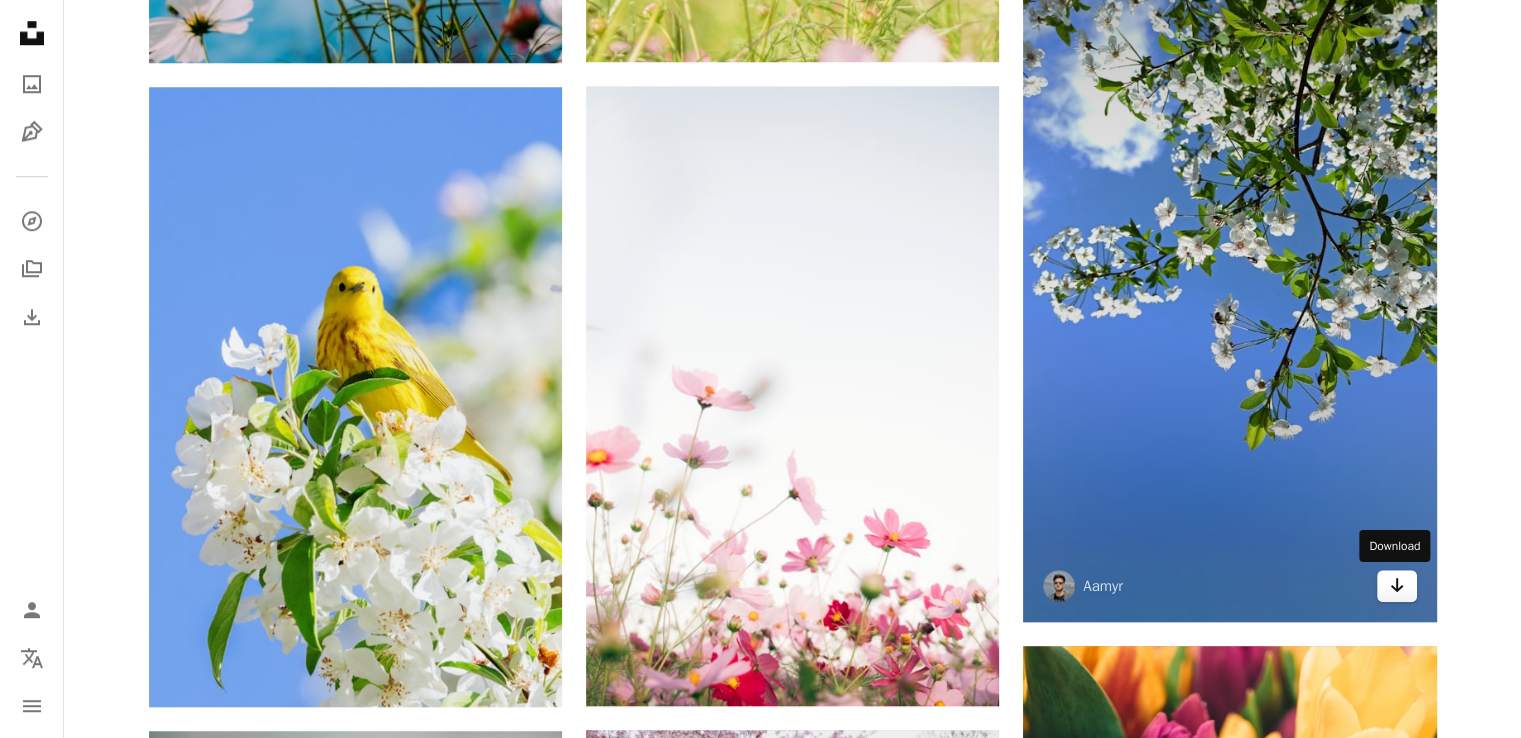 click on "Arrow pointing down" 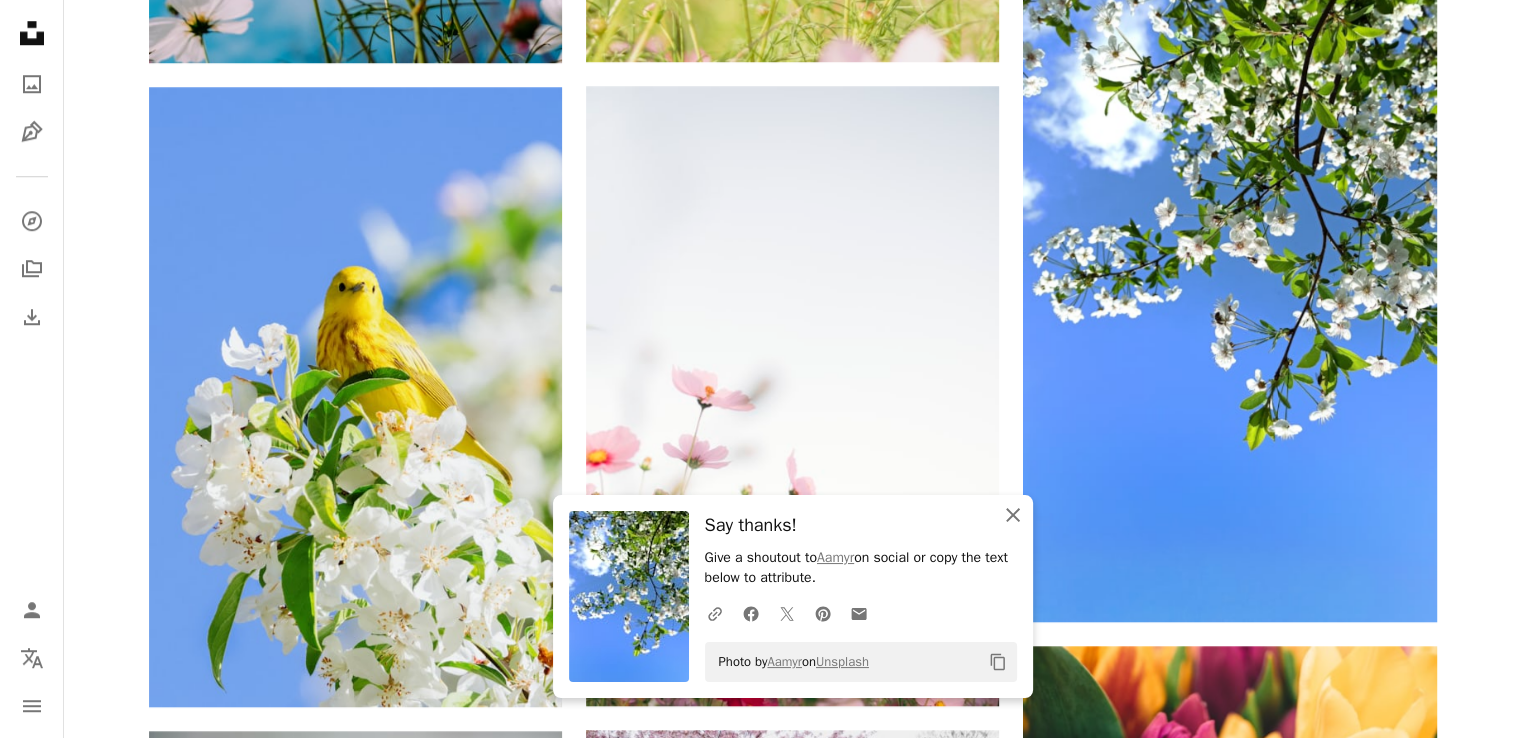 click 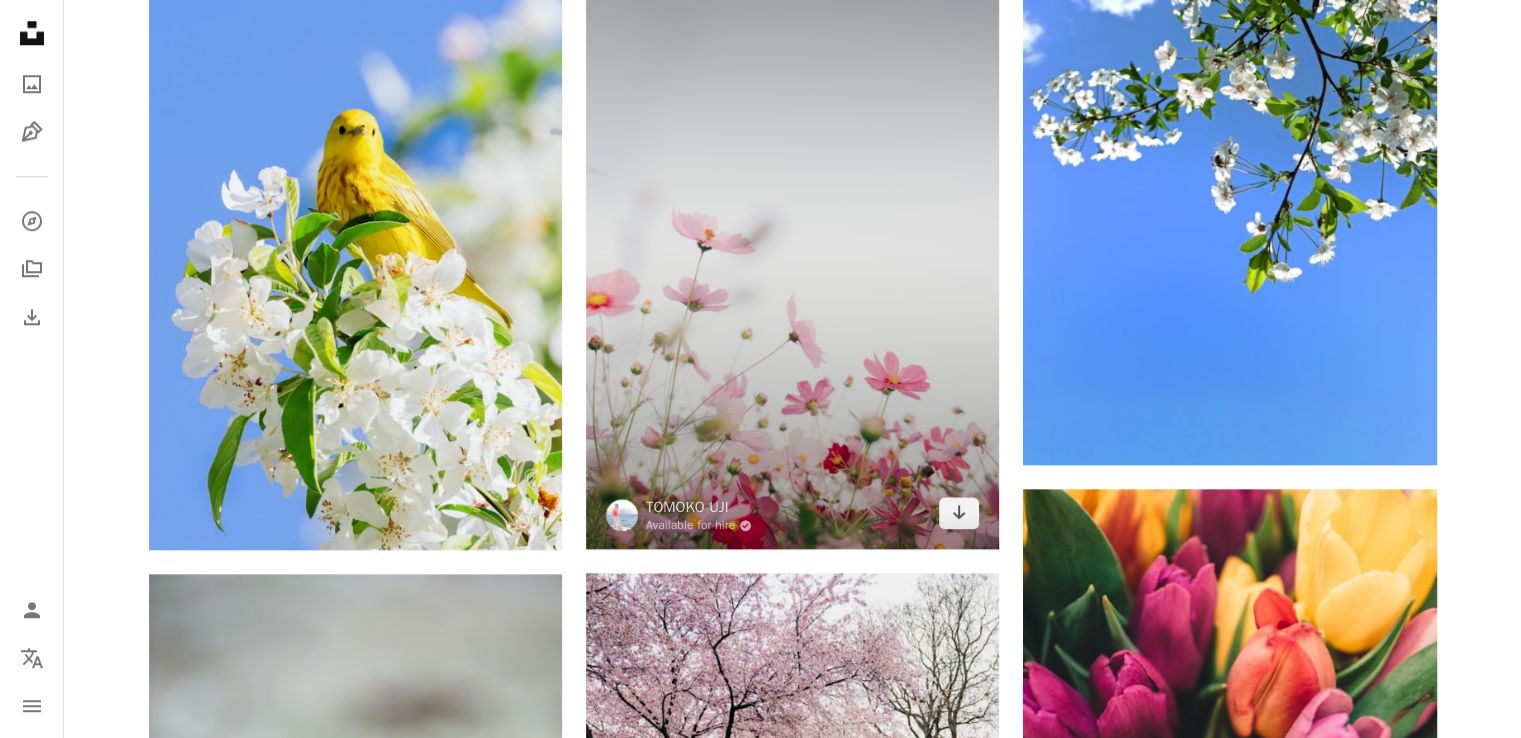 scroll, scrollTop: 1900, scrollLeft: 0, axis: vertical 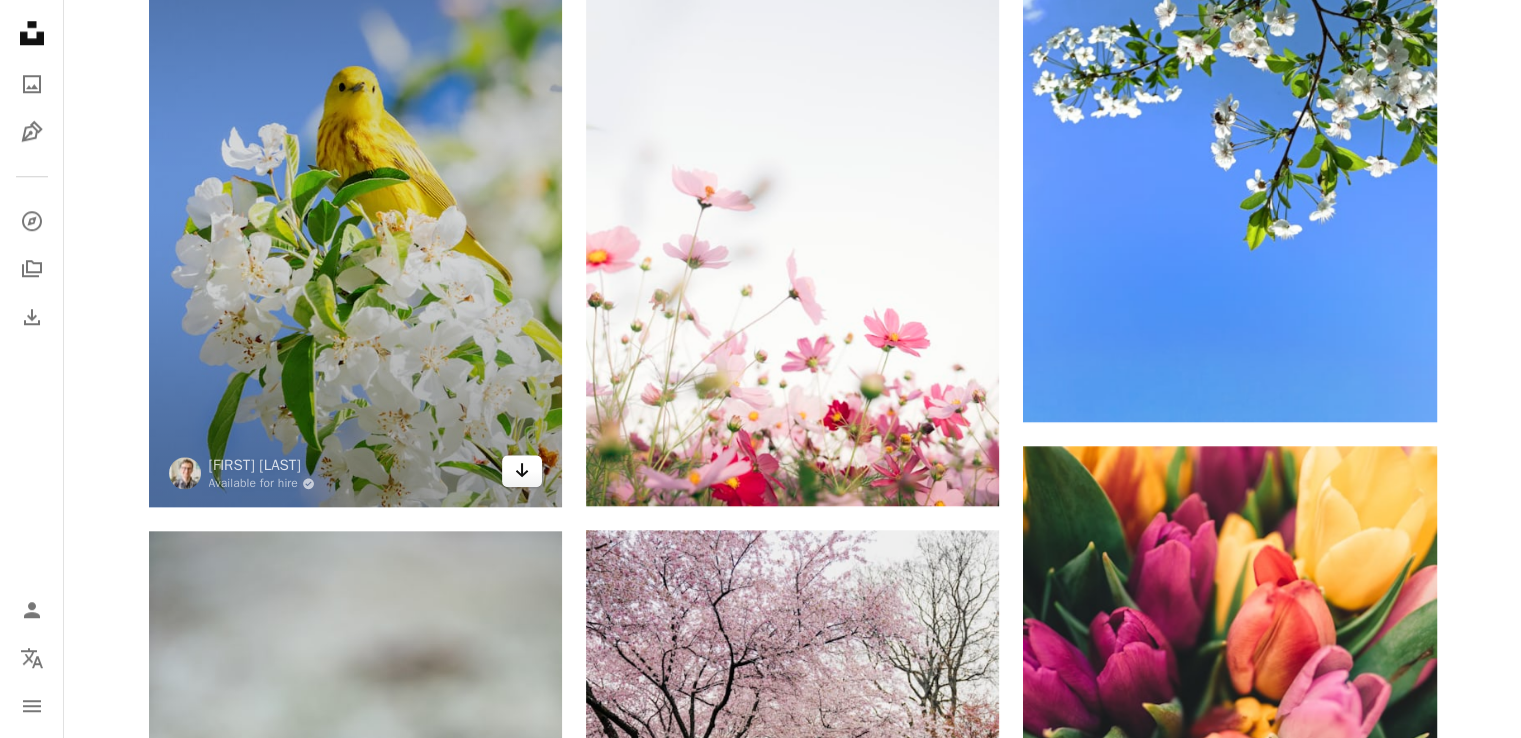 click on "Arrow pointing down" at bounding box center (522, 471) 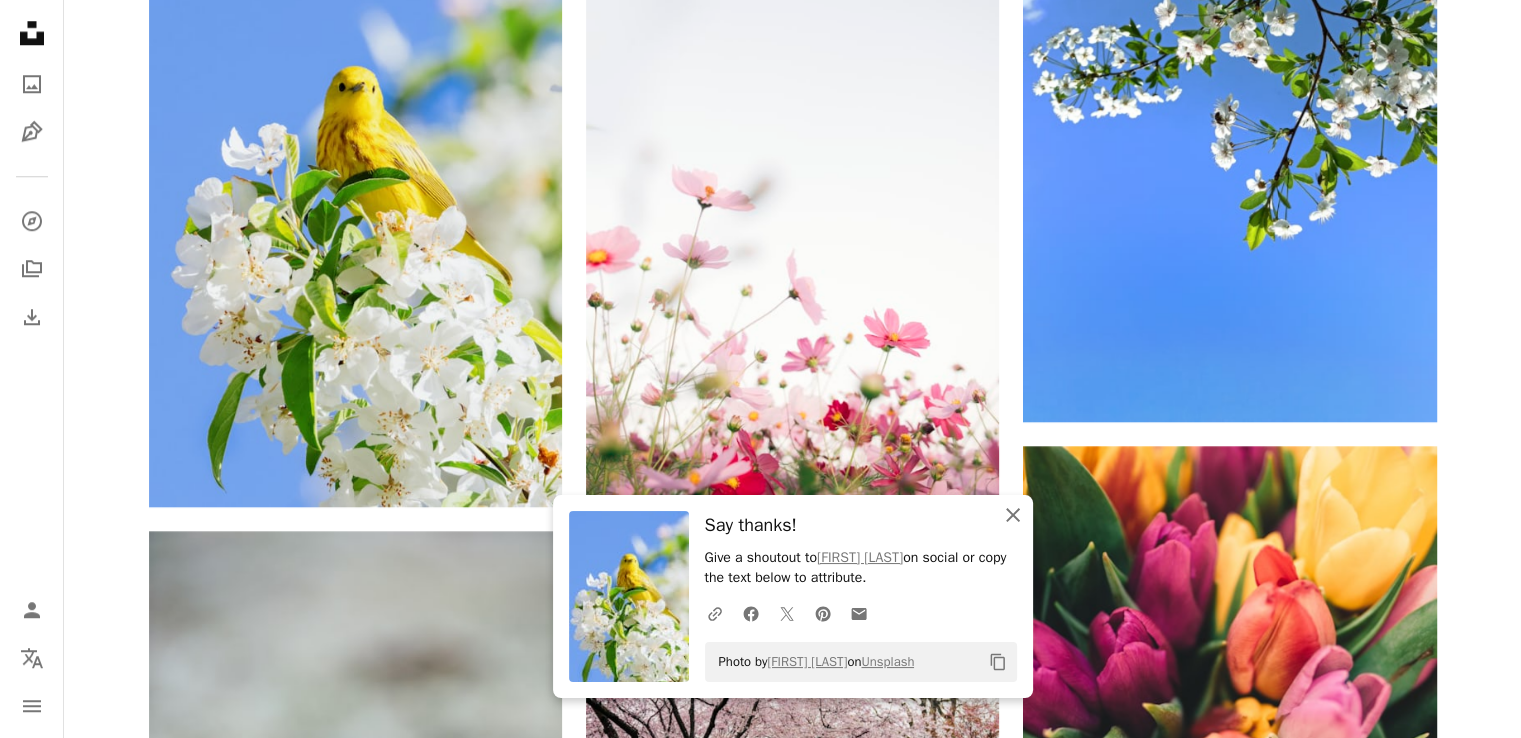 click 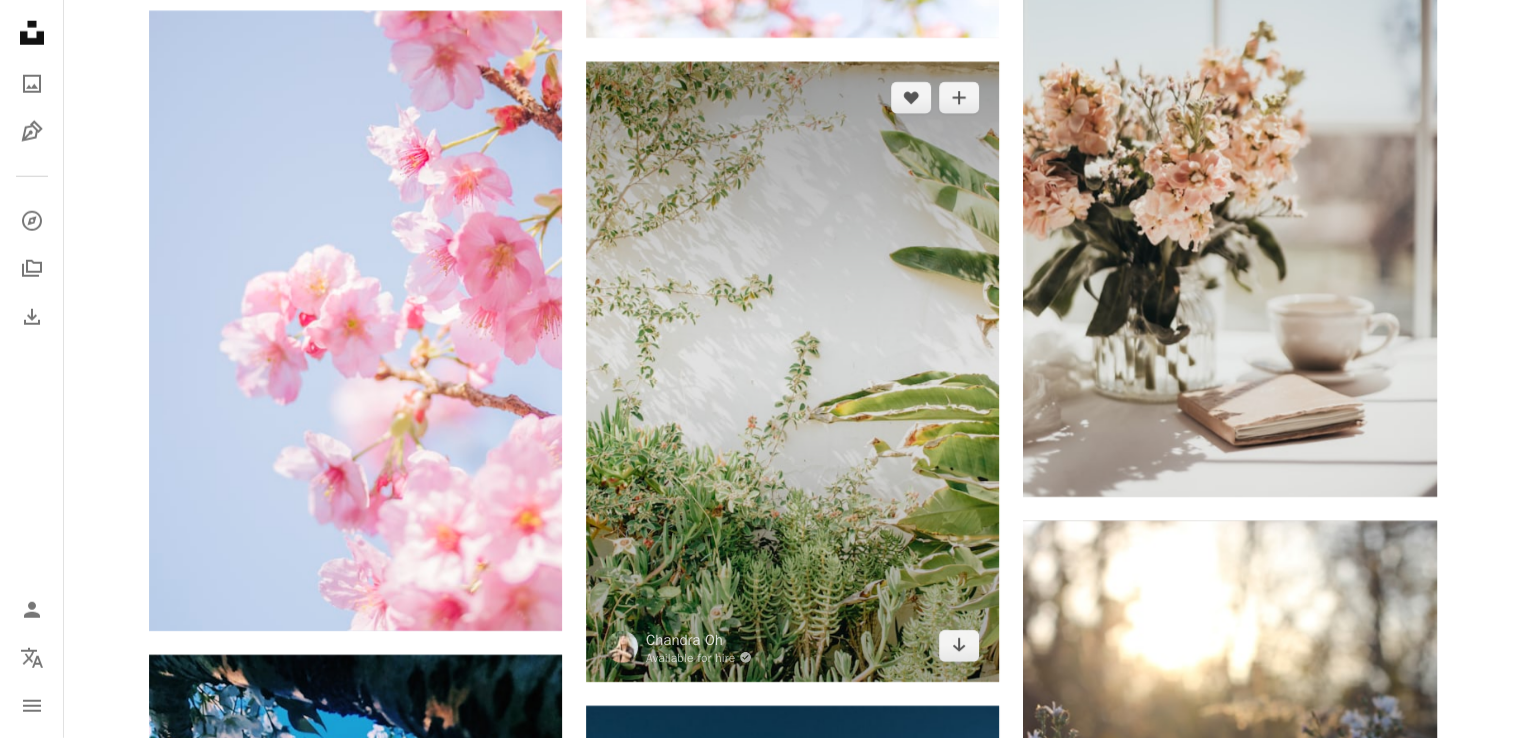 scroll, scrollTop: 5600, scrollLeft: 0, axis: vertical 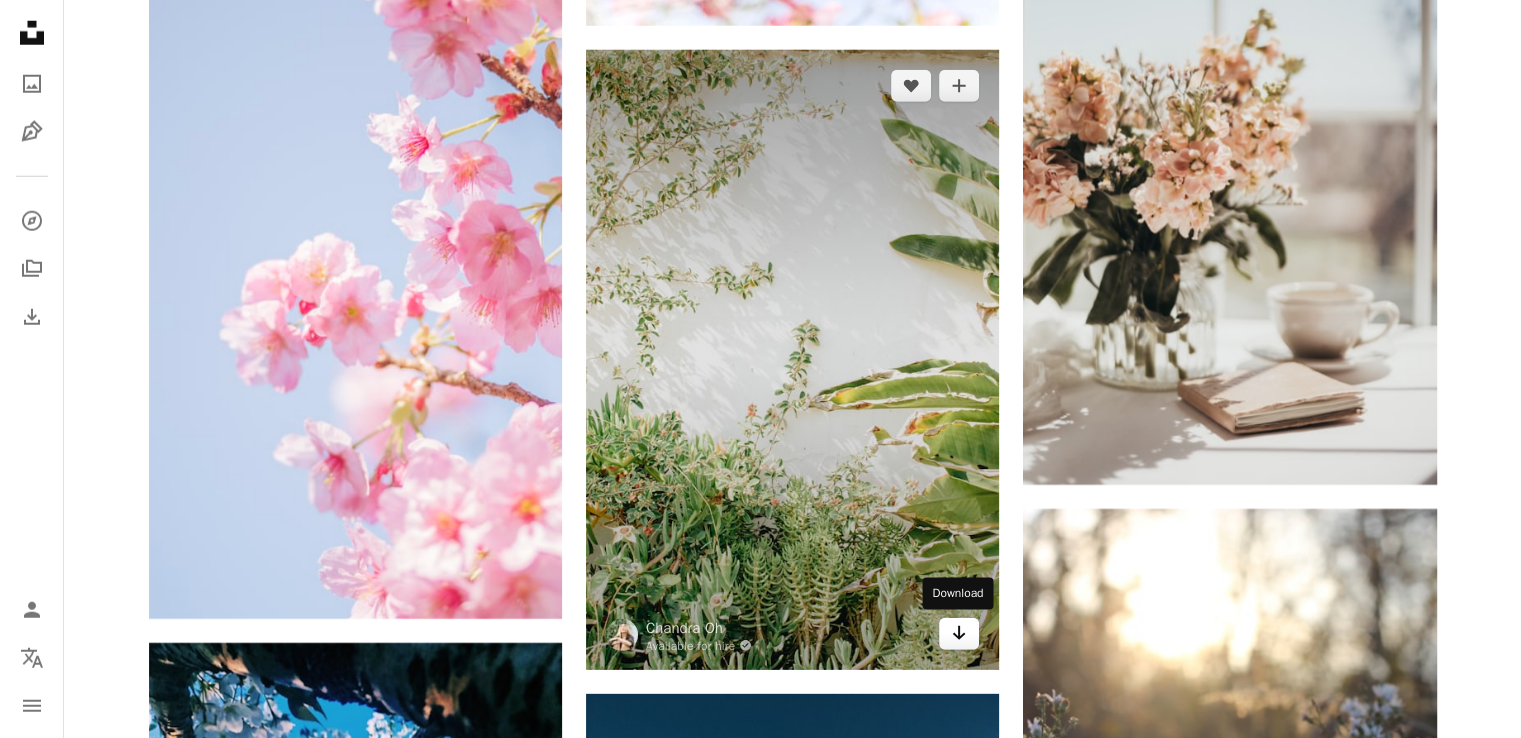 click 